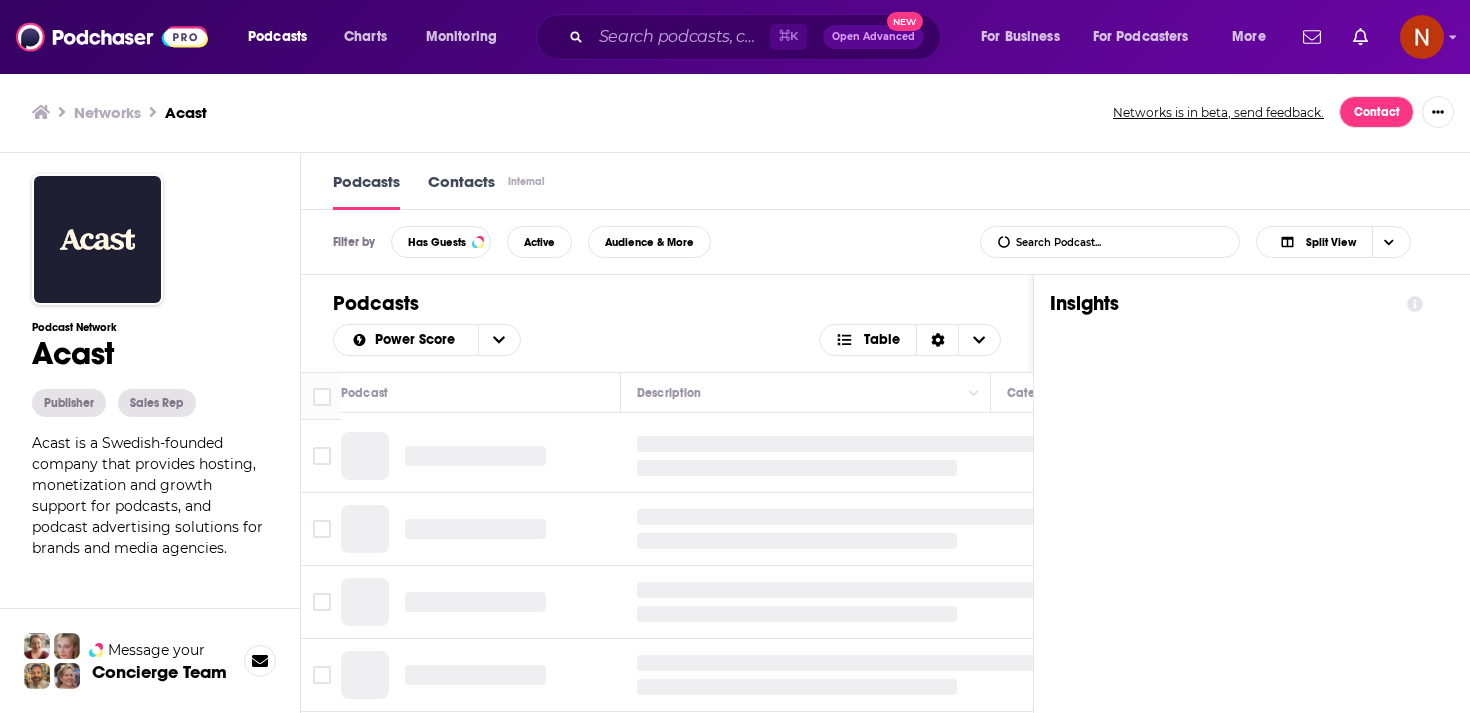 scroll, scrollTop: 0, scrollLeft: 0, axis: both 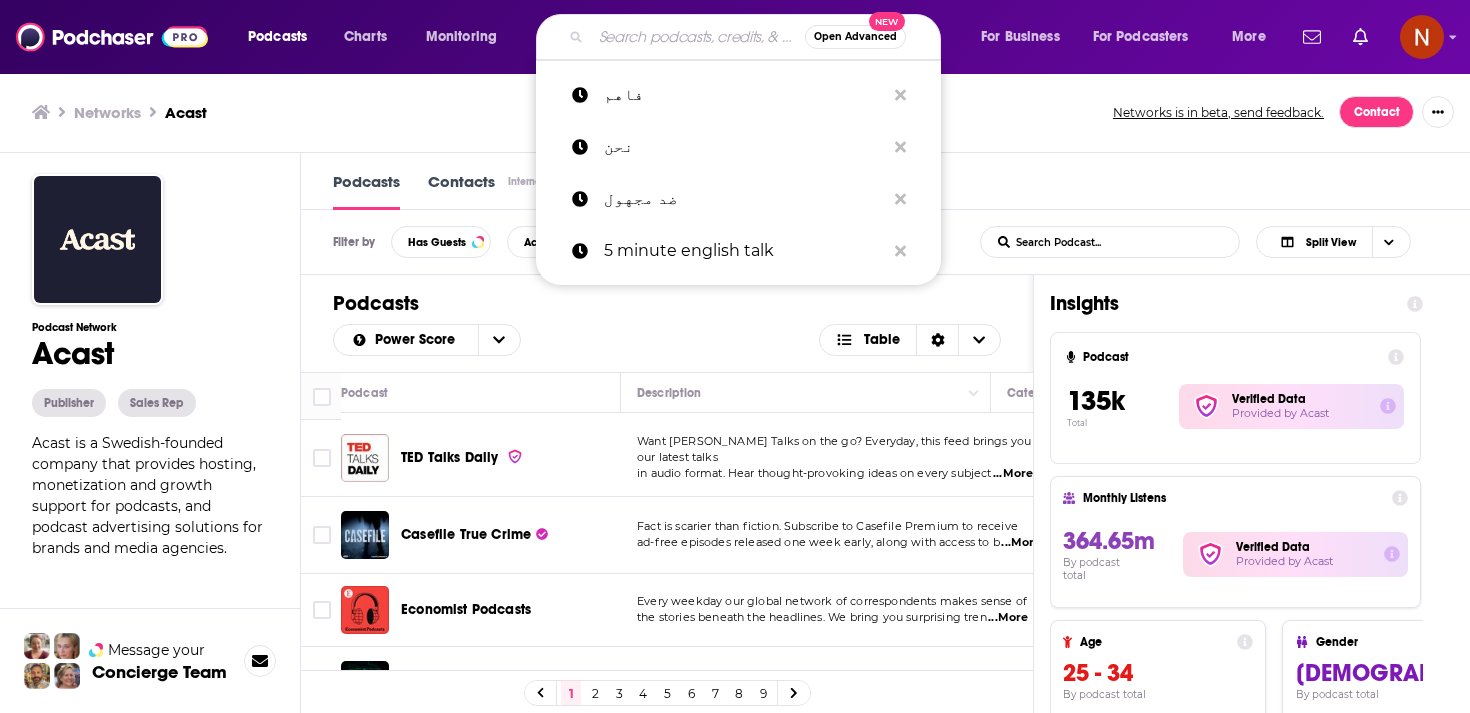 click at bounding box center [698, 37] 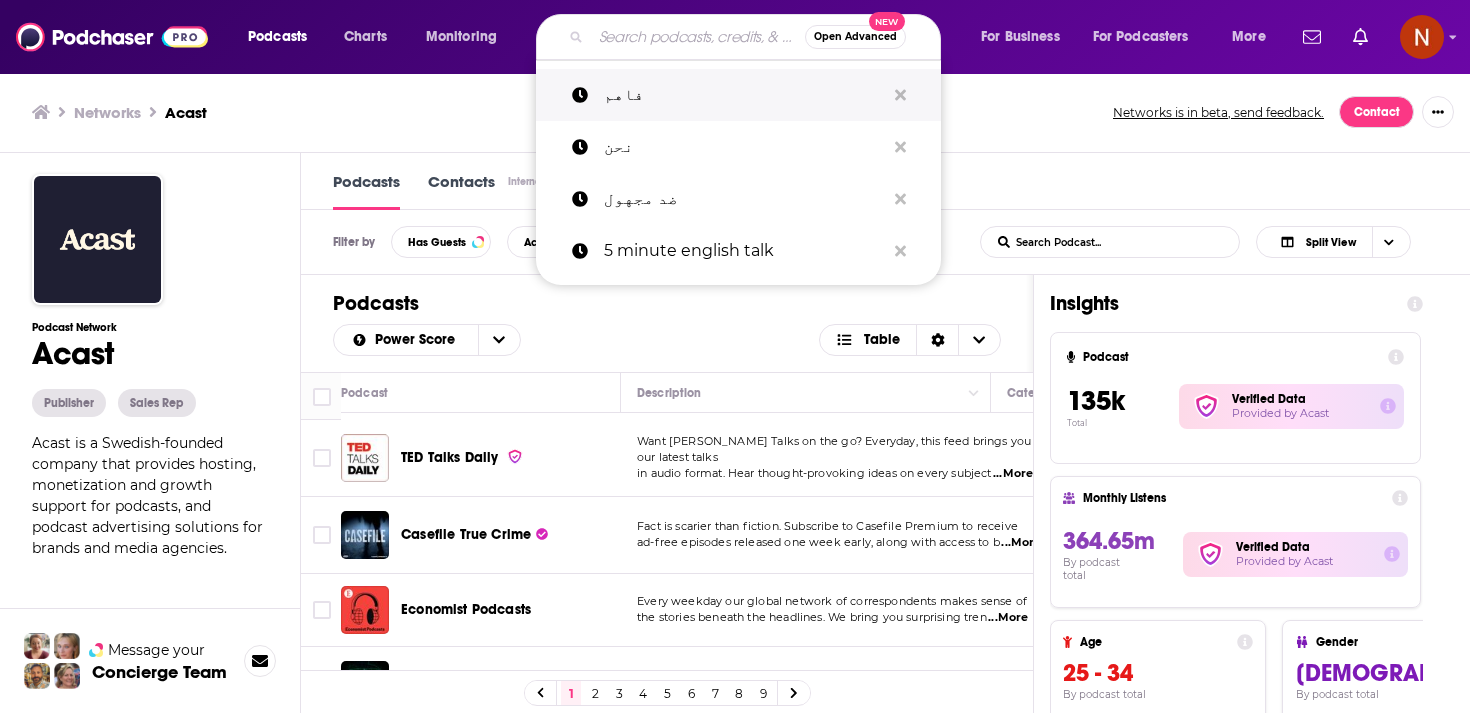 click on "فاهم" at bounding box center (744, 95) 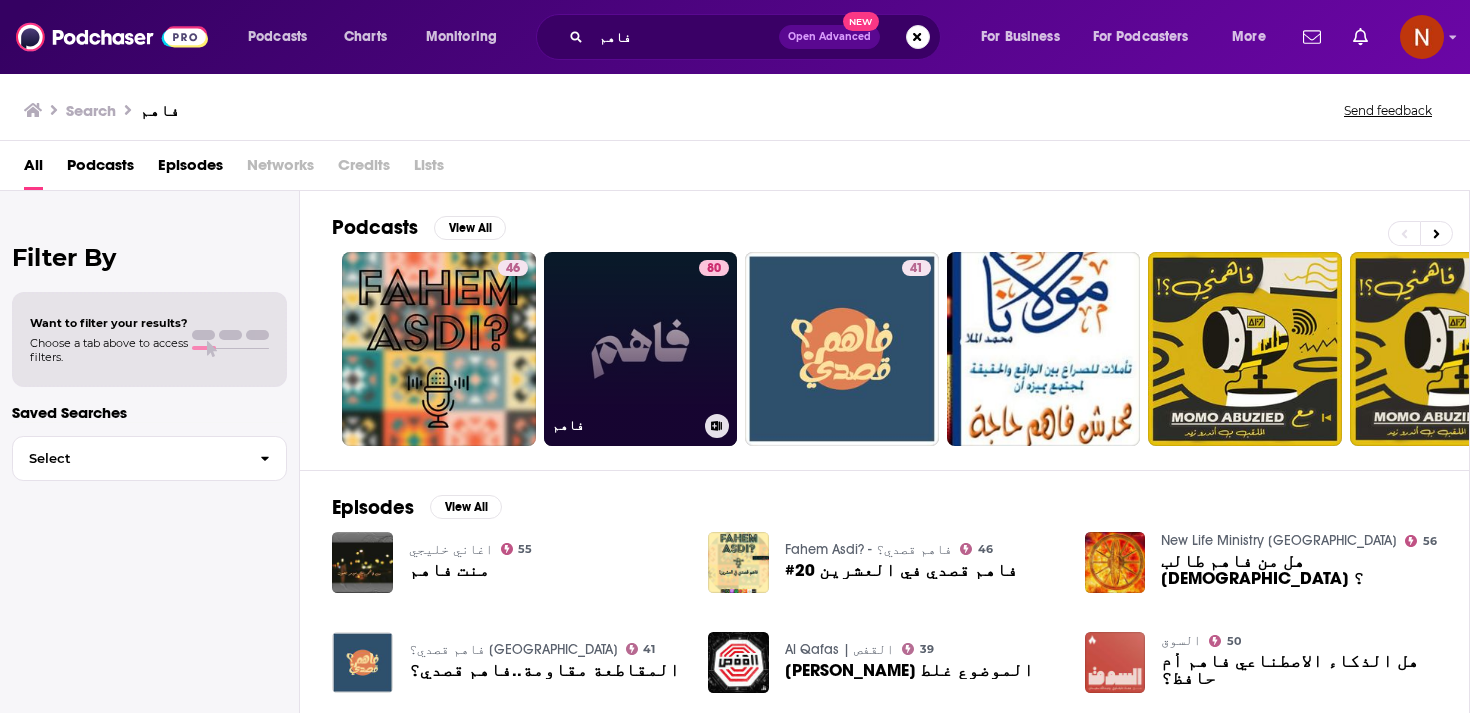 click on "80 فاهم" at bounding box center (641, 349) 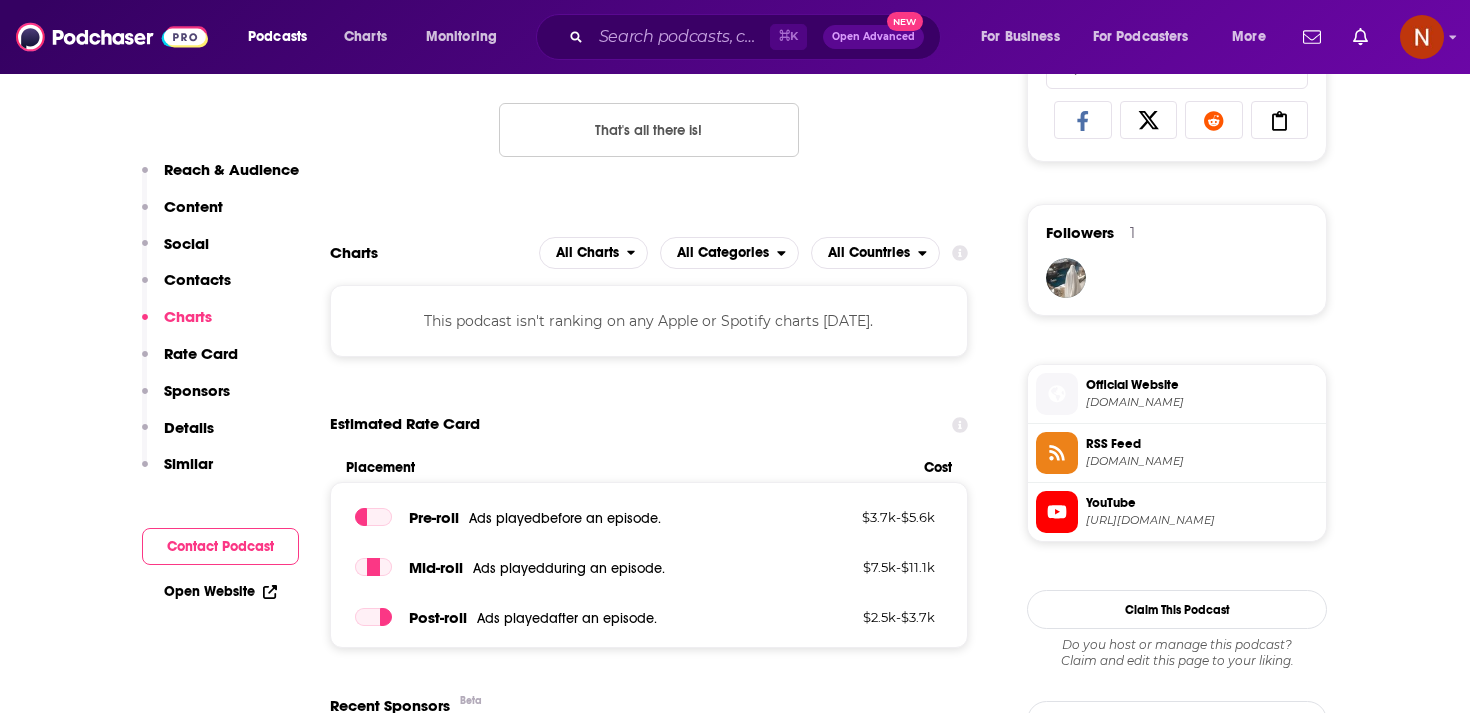 scroll, scrollTop: 1332, scrollLeft: 0, axis: vertical 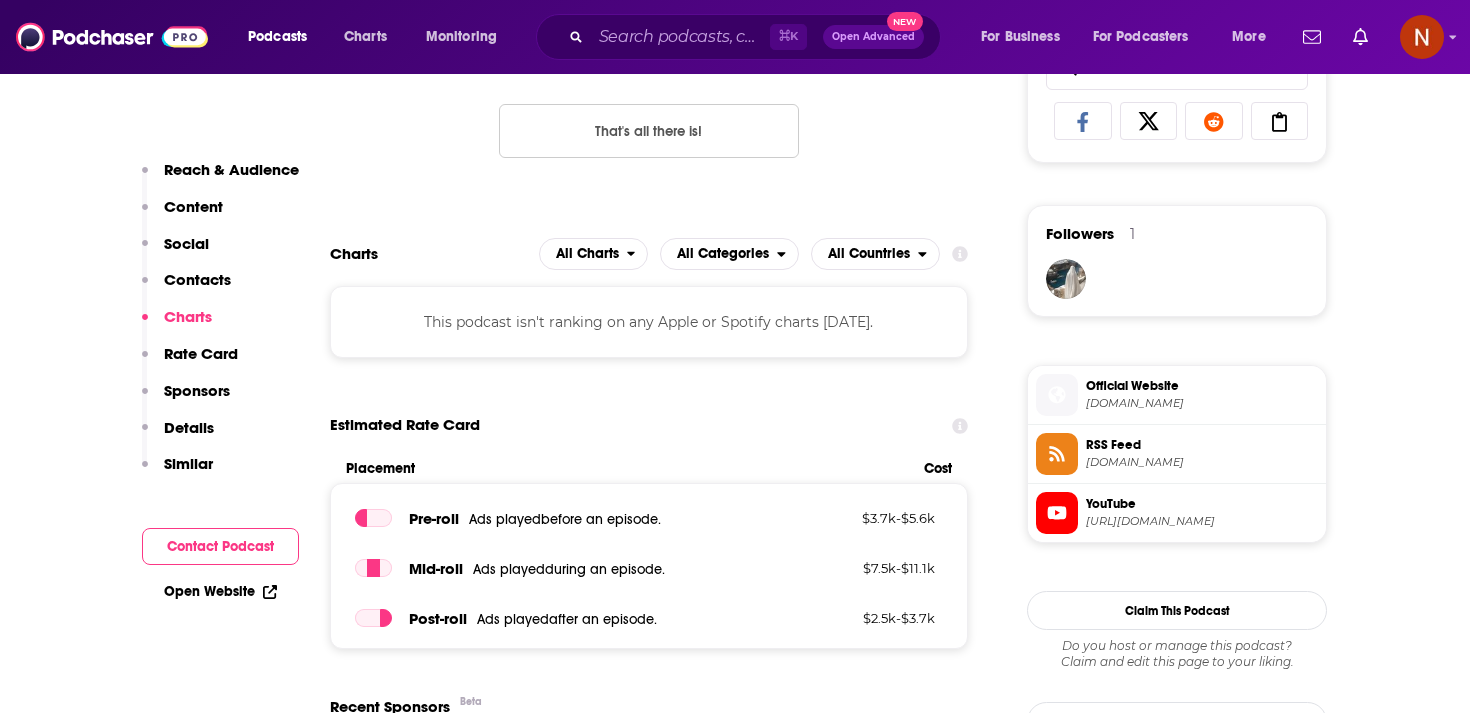 click on "[URL][DOMAIN_NAME]" at bounding box center (1202, 521) 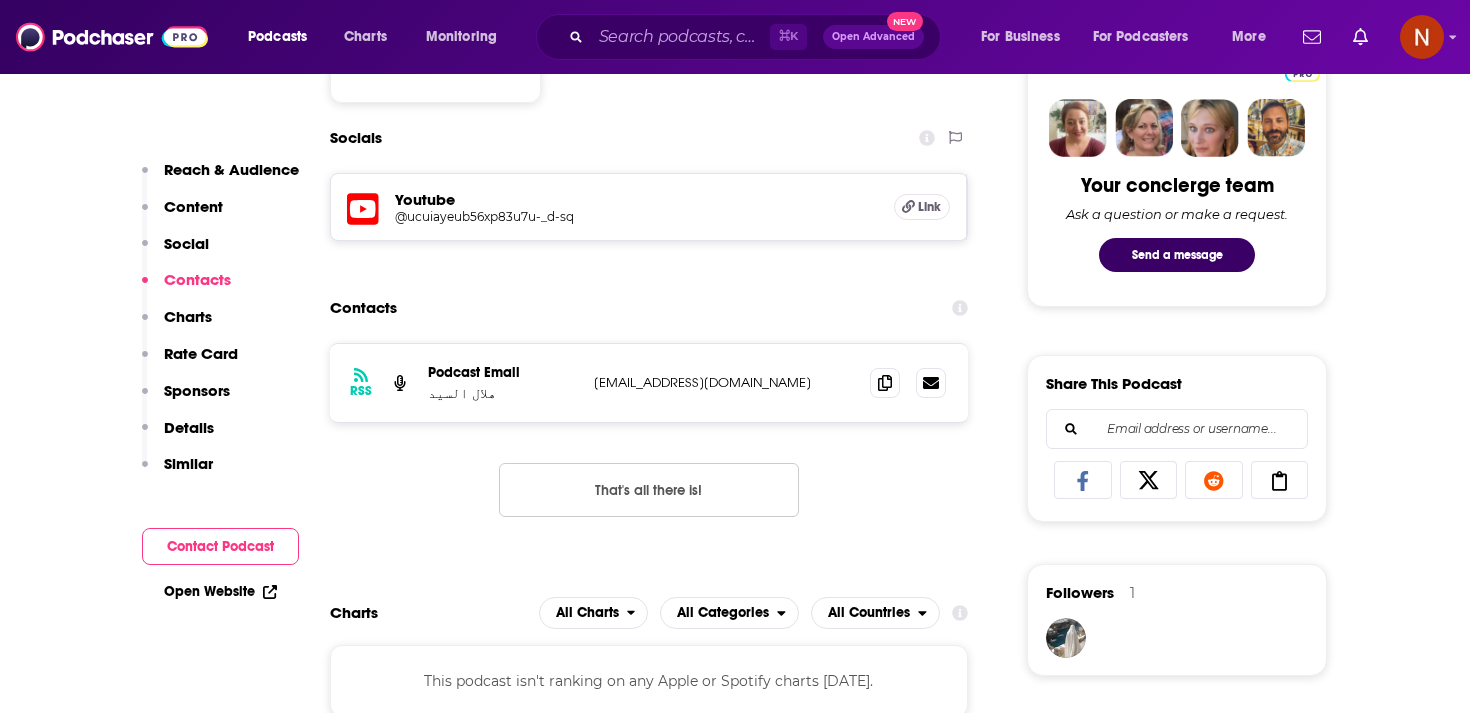 scroll, scrollTop: 972, scrollLeft: 0, axis: vertical 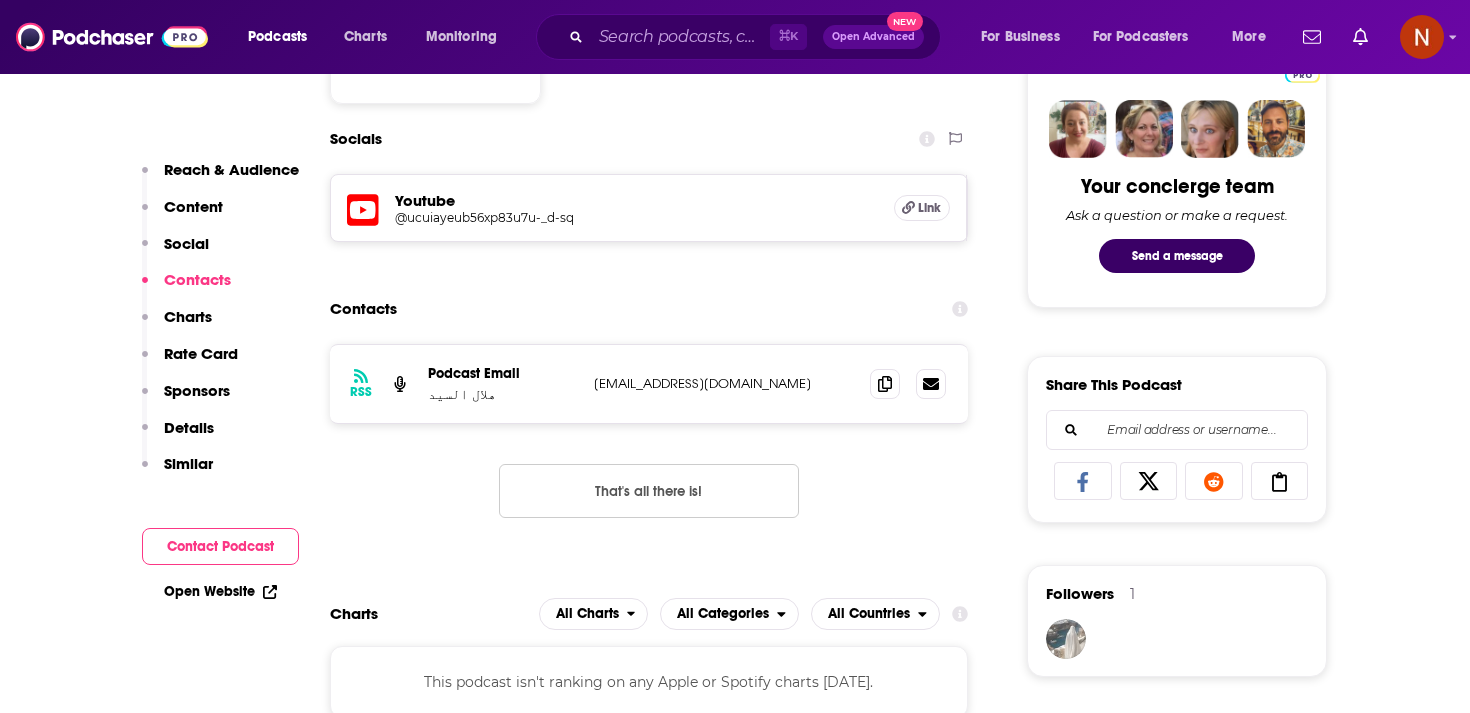 click at bounding box center [1066, 639] 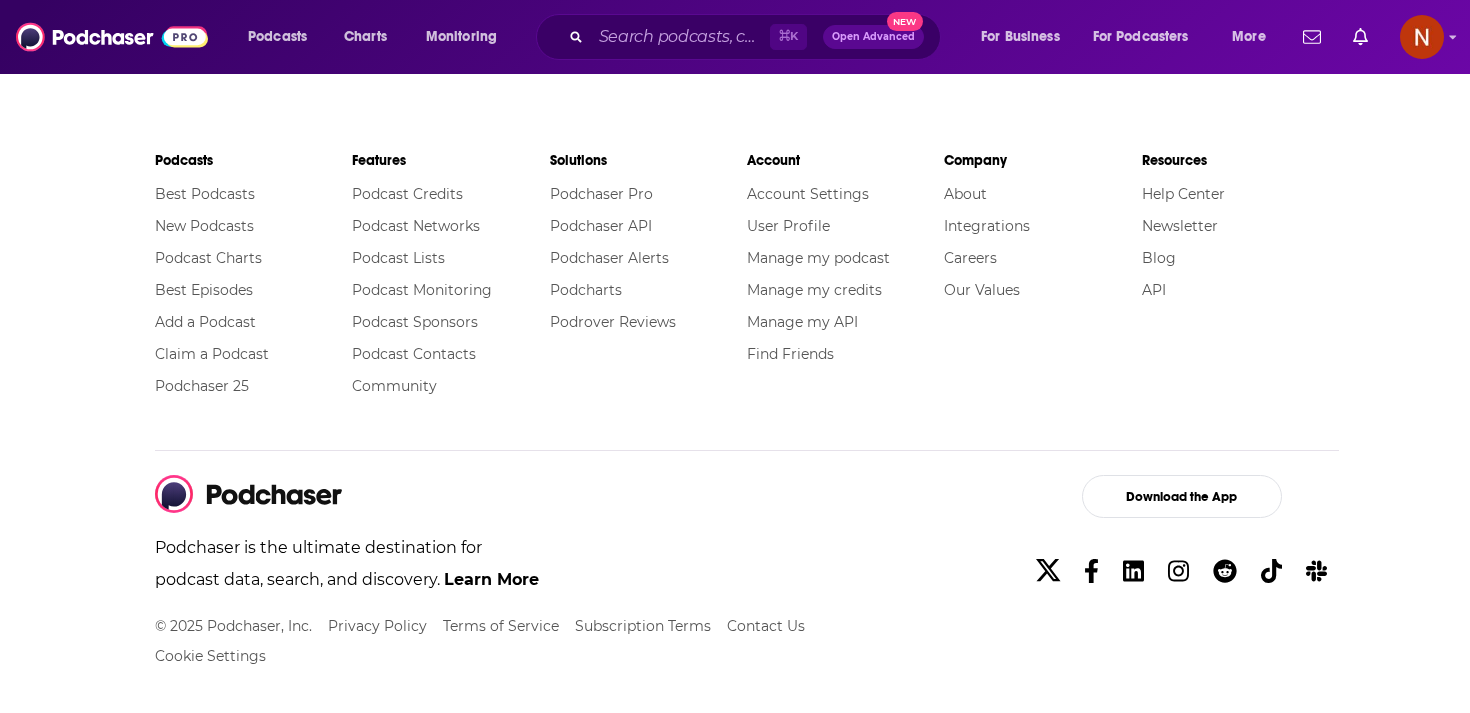 scroll, scrollTop: 0, scrollLeft: 0, axis: both 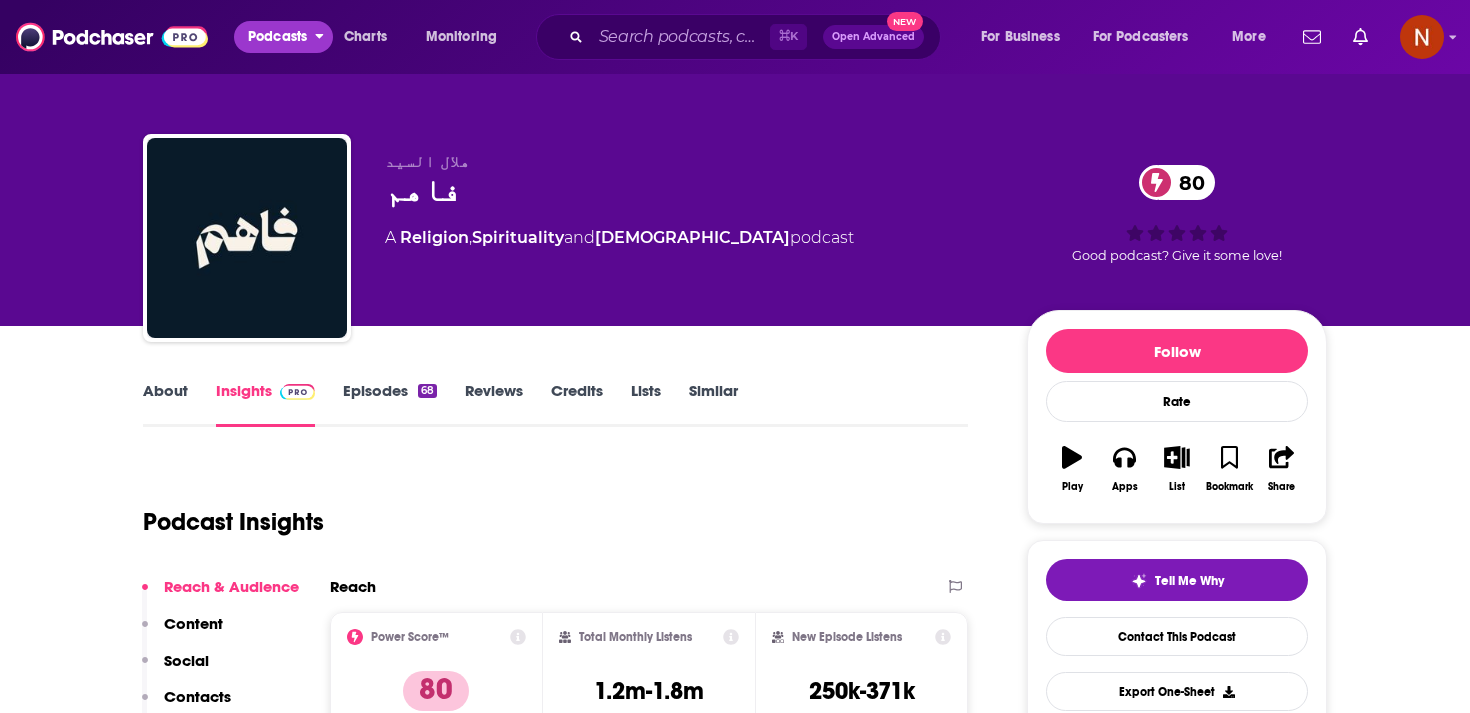 click on "Podcasts" at bounding box center [277, 37] 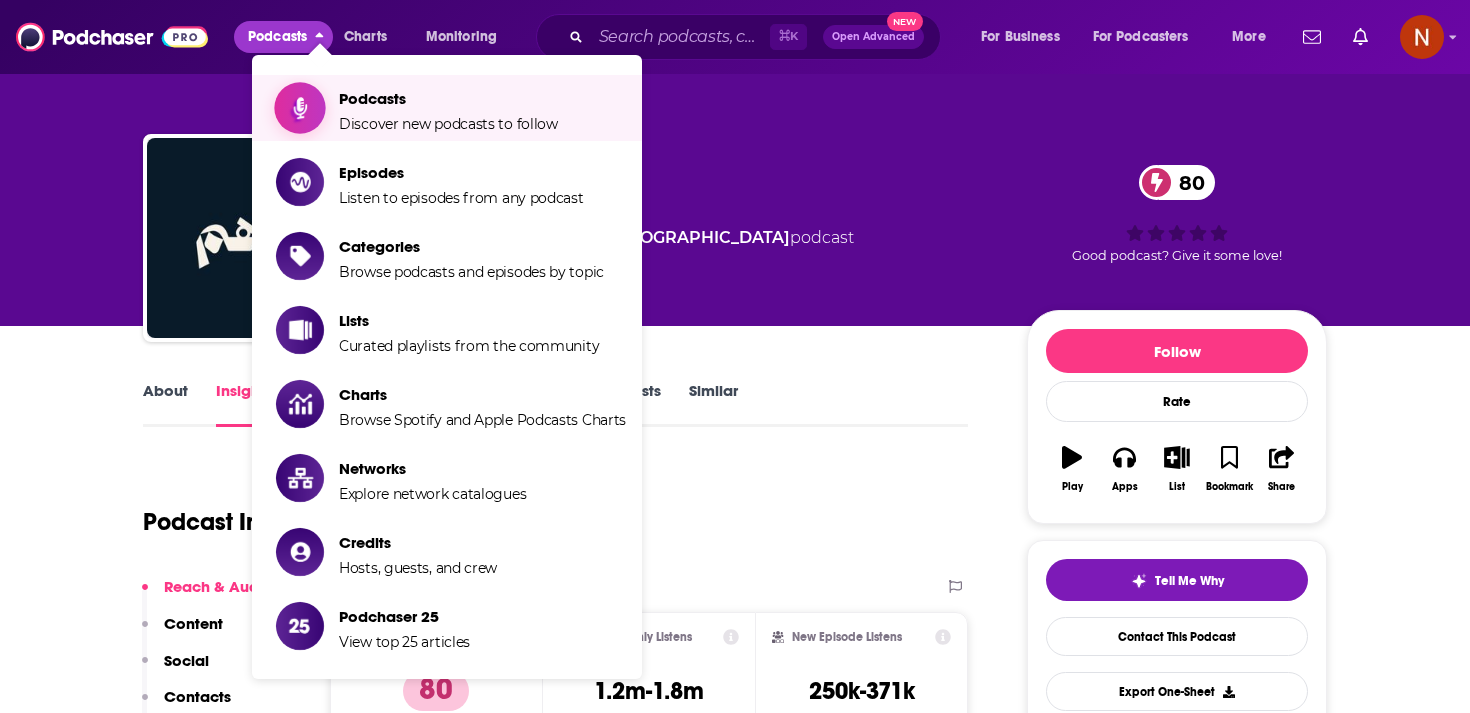 click on "Podcasts Discover new podcasts to follow" at bounding box center (448, 108) 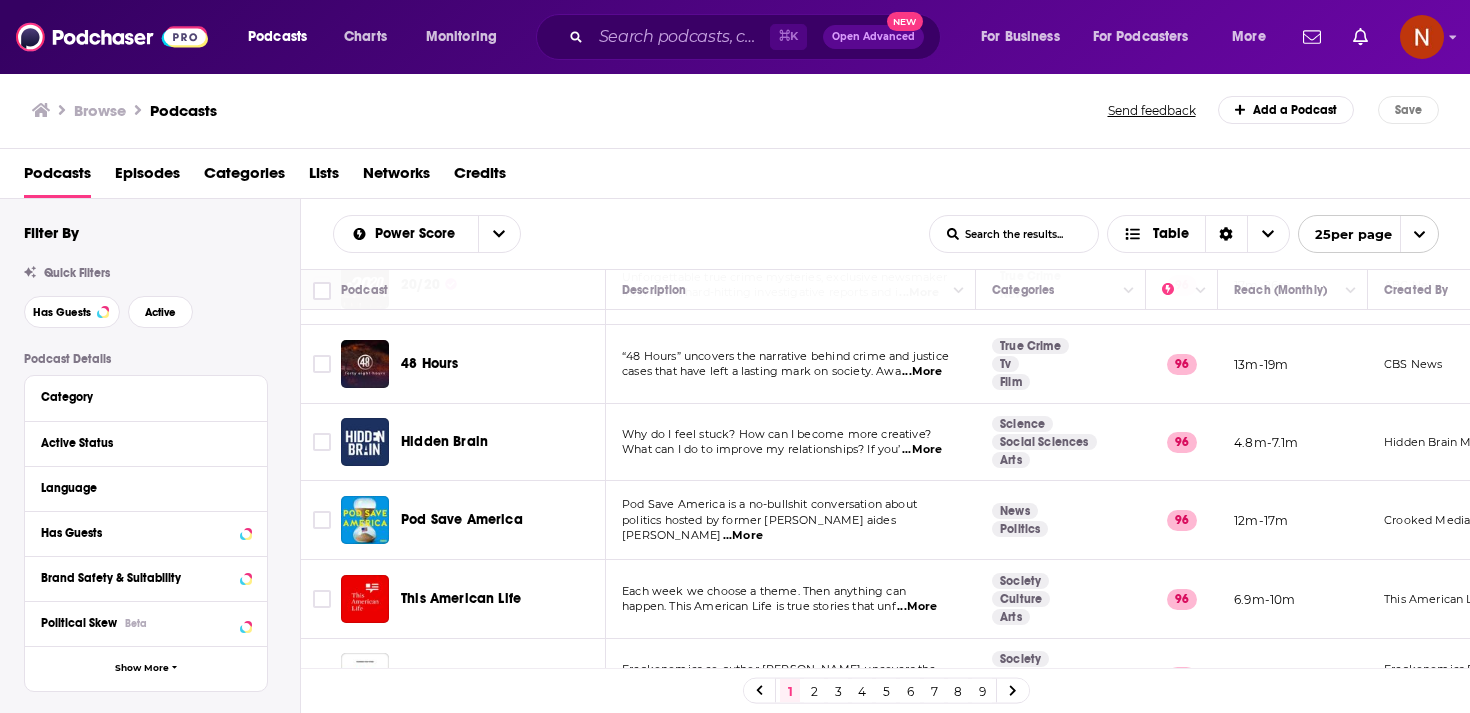 scroll, scrollTop: 1579, scrollLeft: 0, axis: vertical 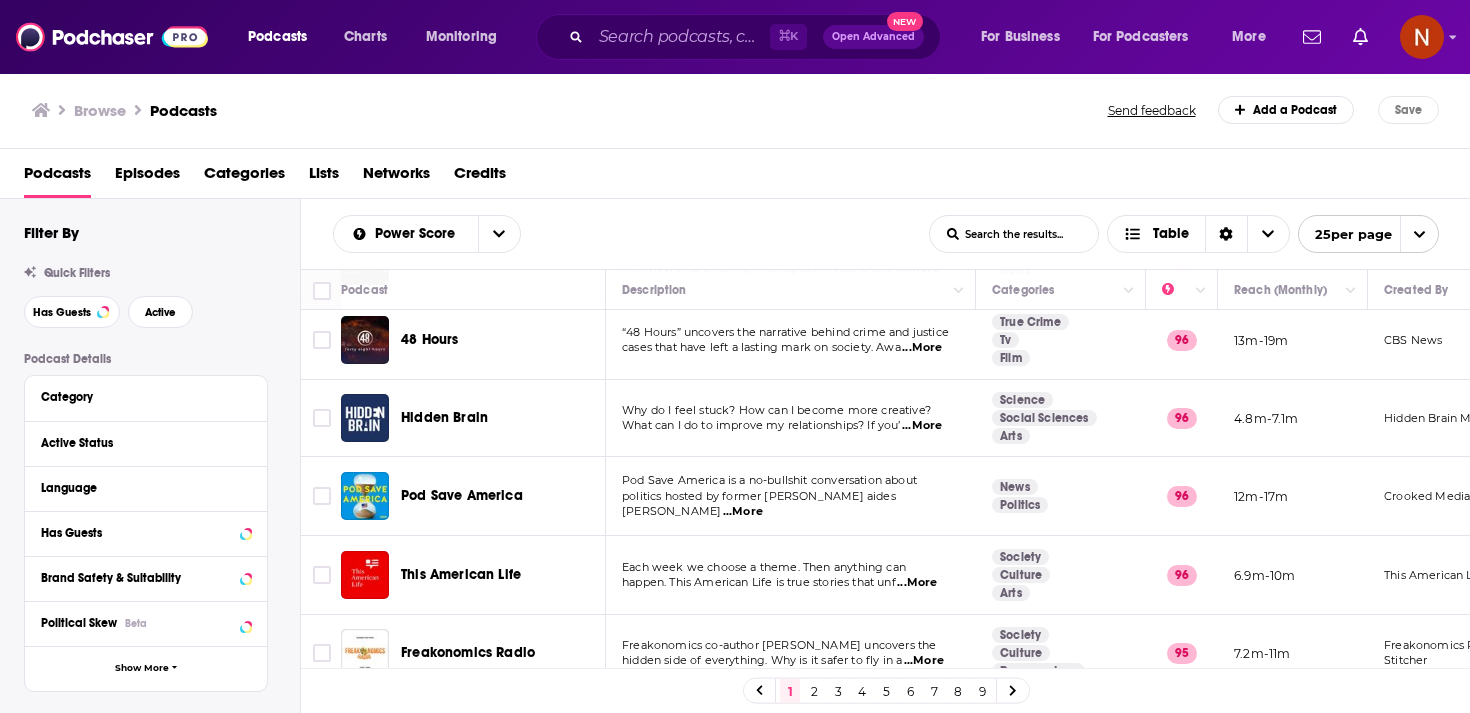 click on "2" at bounding box center (814, 691) 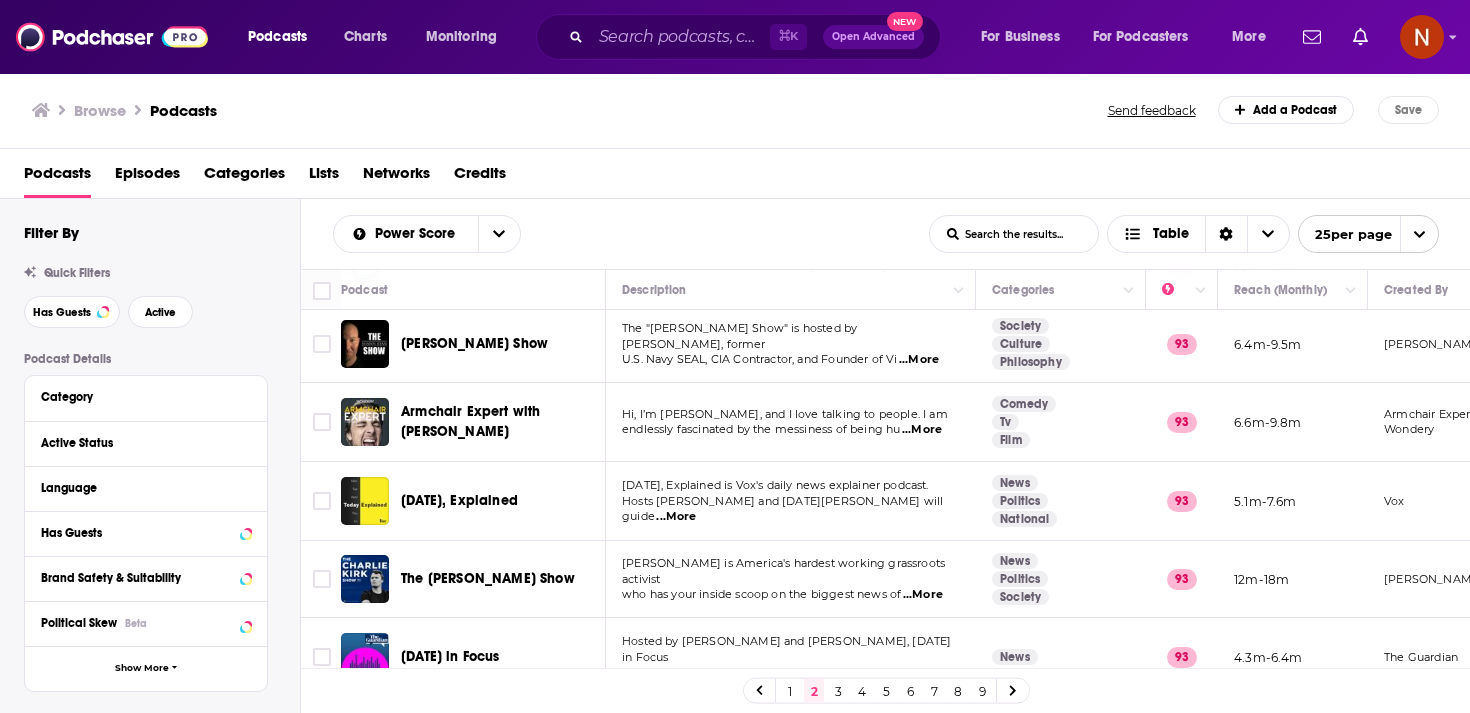 scroll, scrollTop: 1583, scrollLeft: 0, axis: vertical 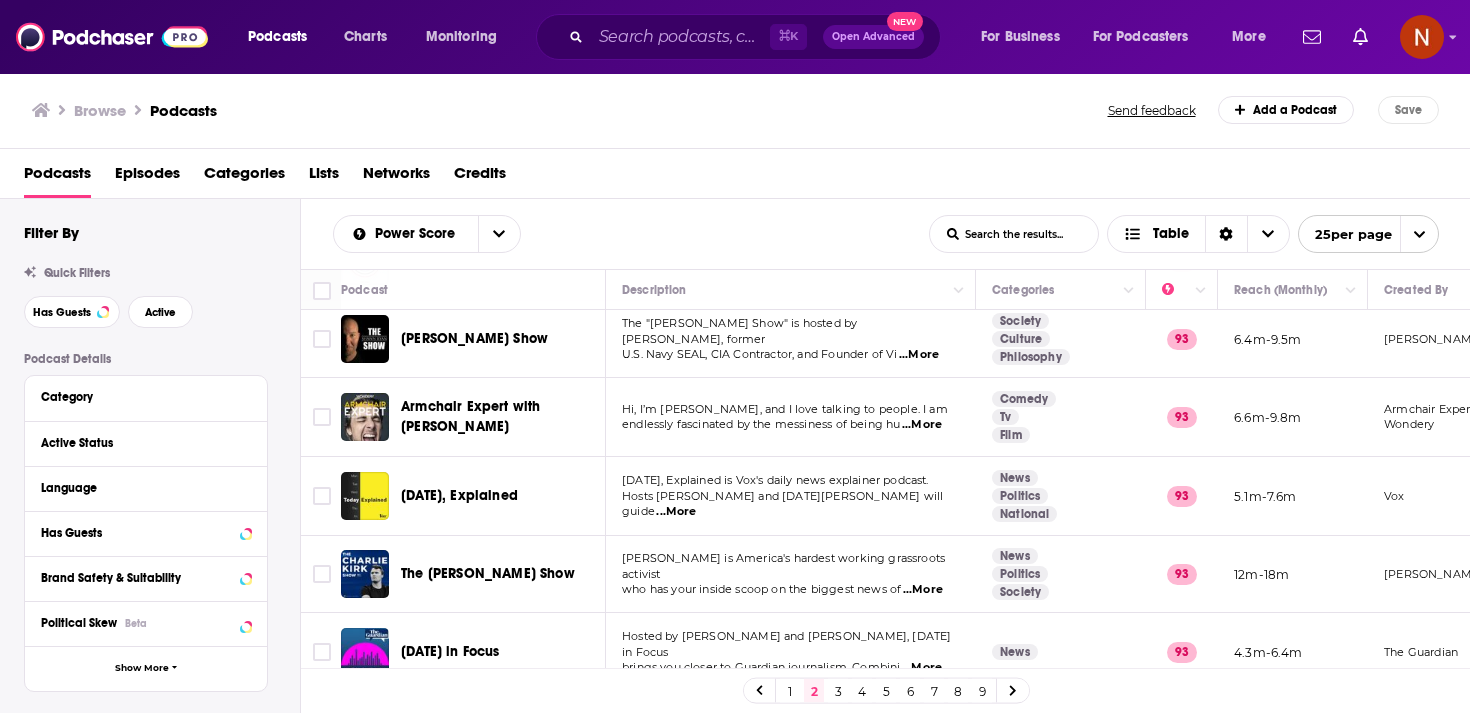 click on "3" at bounding box center (838, 691) 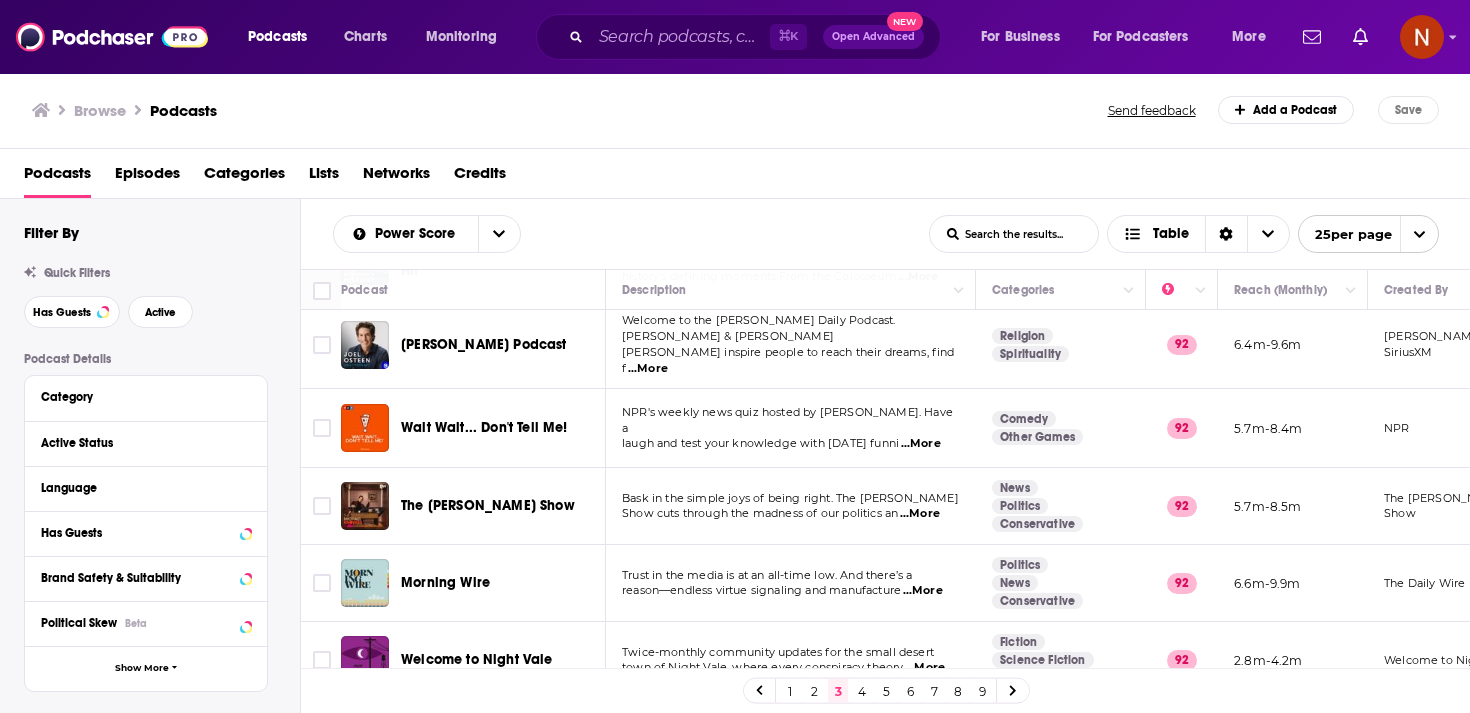 scroll, scrollTop: 1561, scrollLeft: 0, axis: vertical 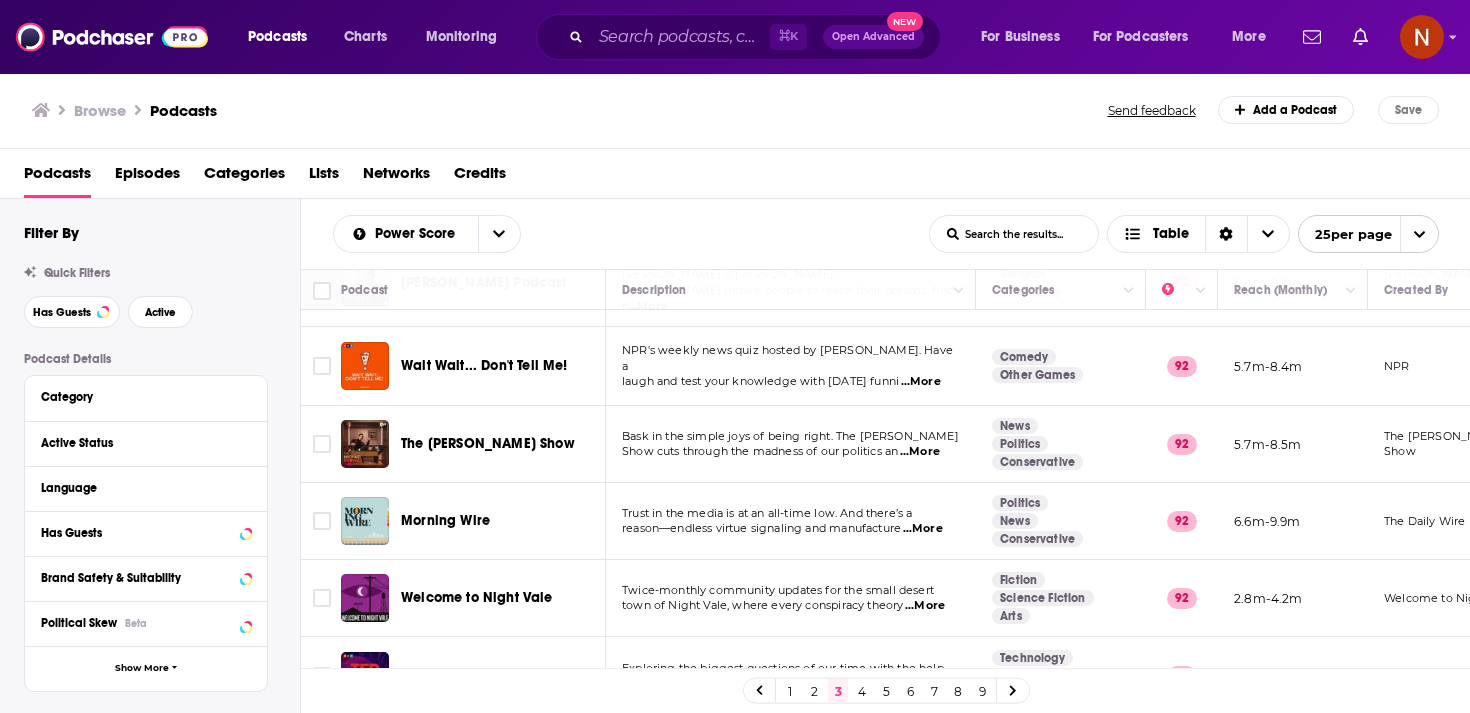 click on "4" at bounding box center [862, 691] 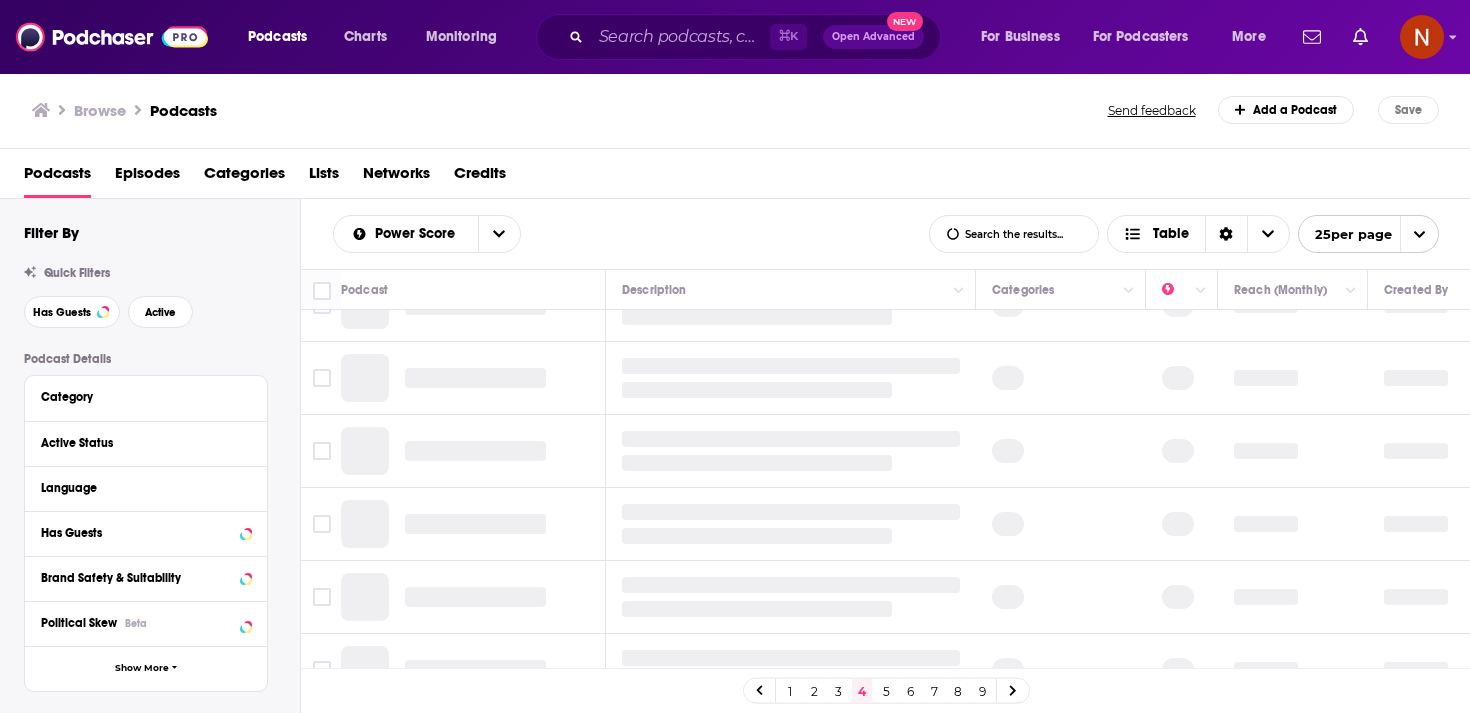 scroll, scrollTop: 0, scrollLeft: 0, axis: both 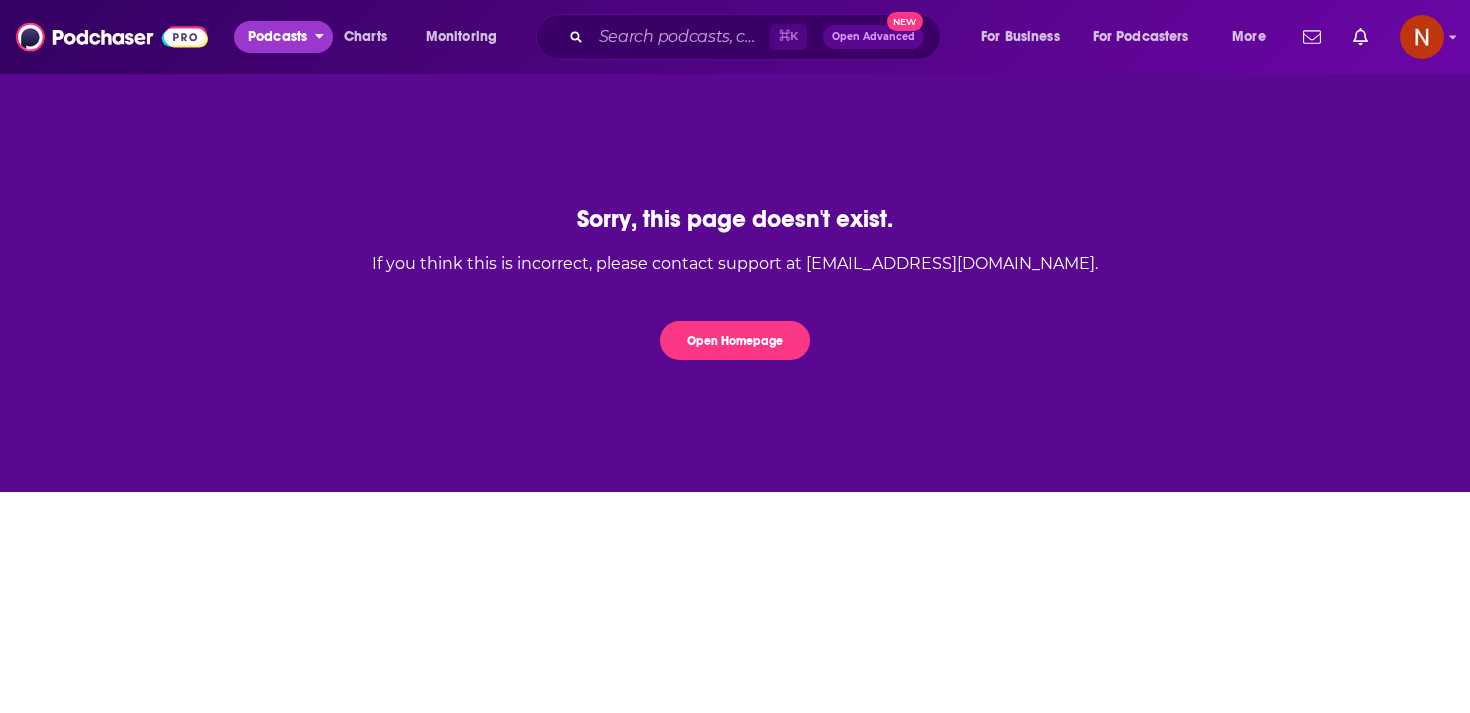 click on "Podcasts" at bounding box center [277, 37] 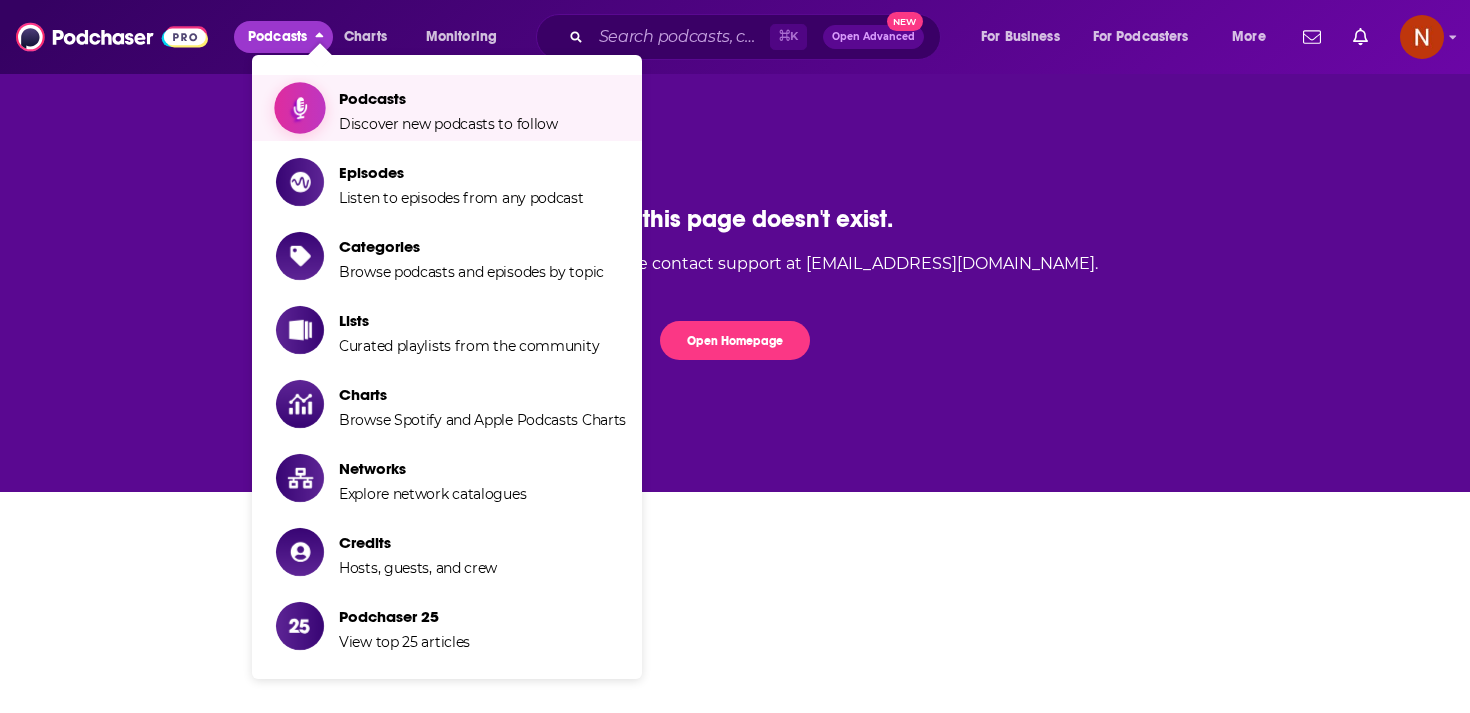 click at bounding box center (300, 108) 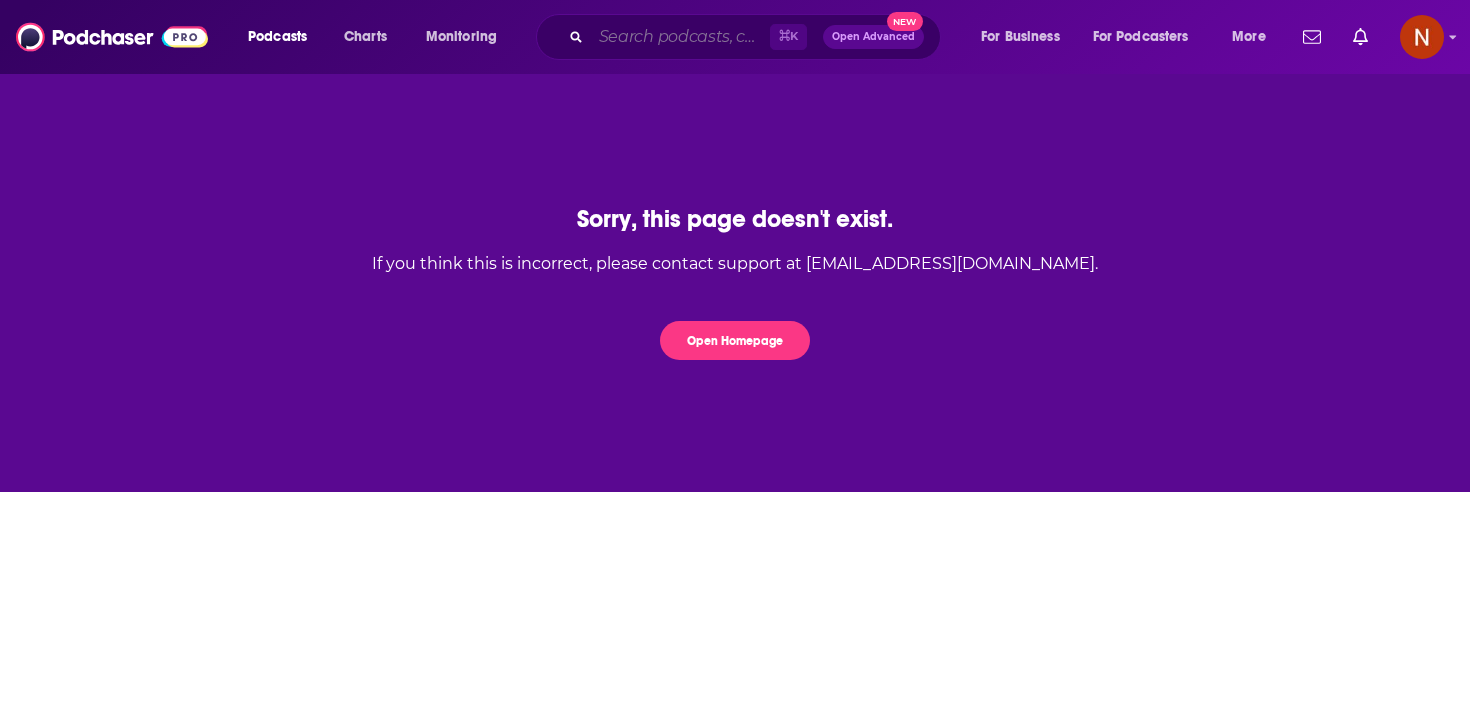 click at bounding box center [680, 37] 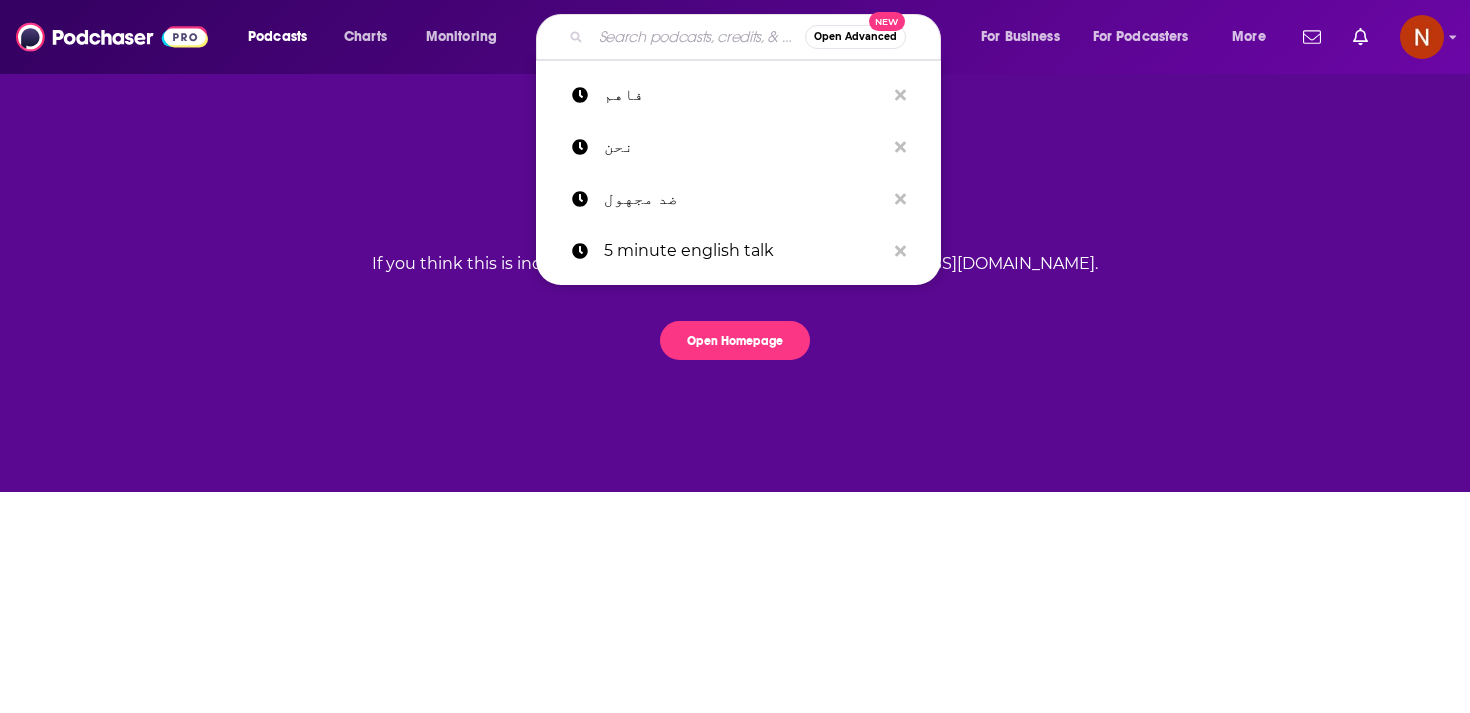 paste on "فاهم" 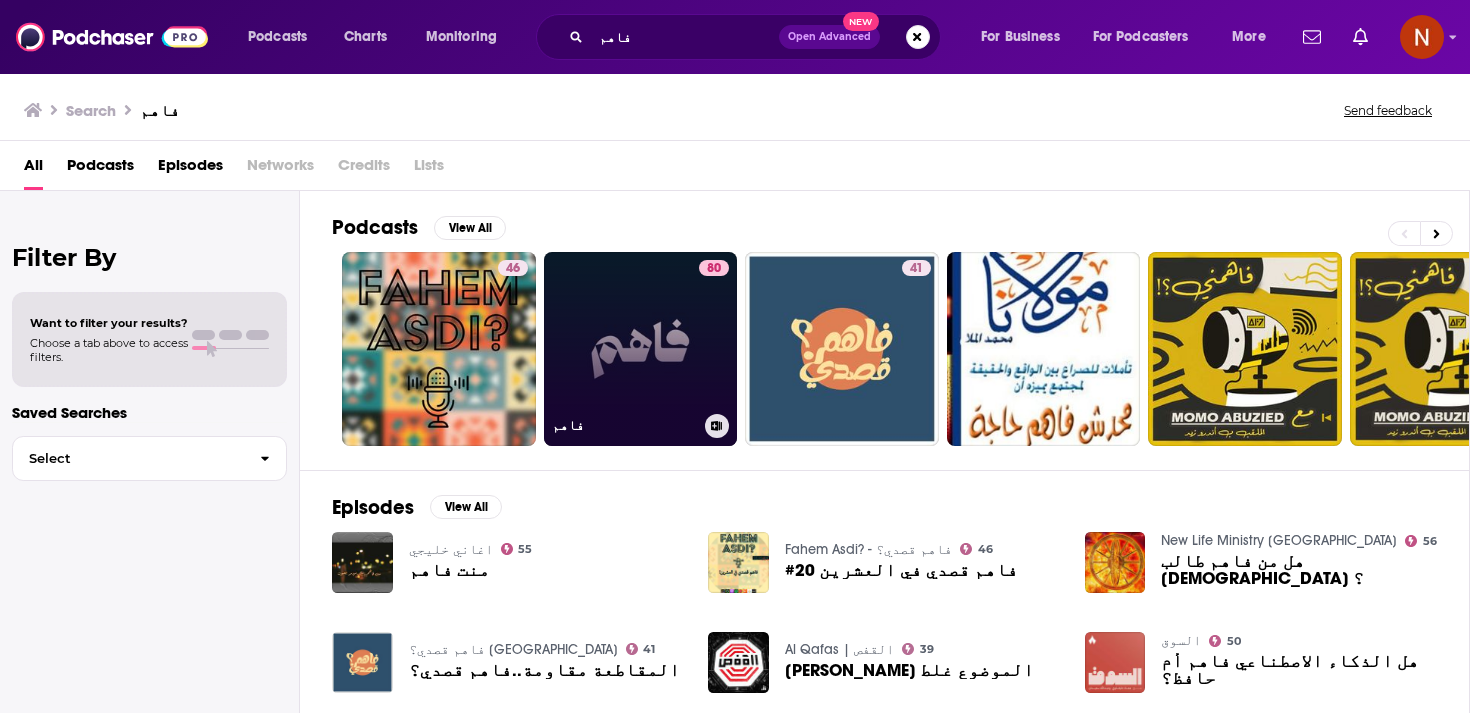 click on "80 فاهم" at bounding box center [641, 349] 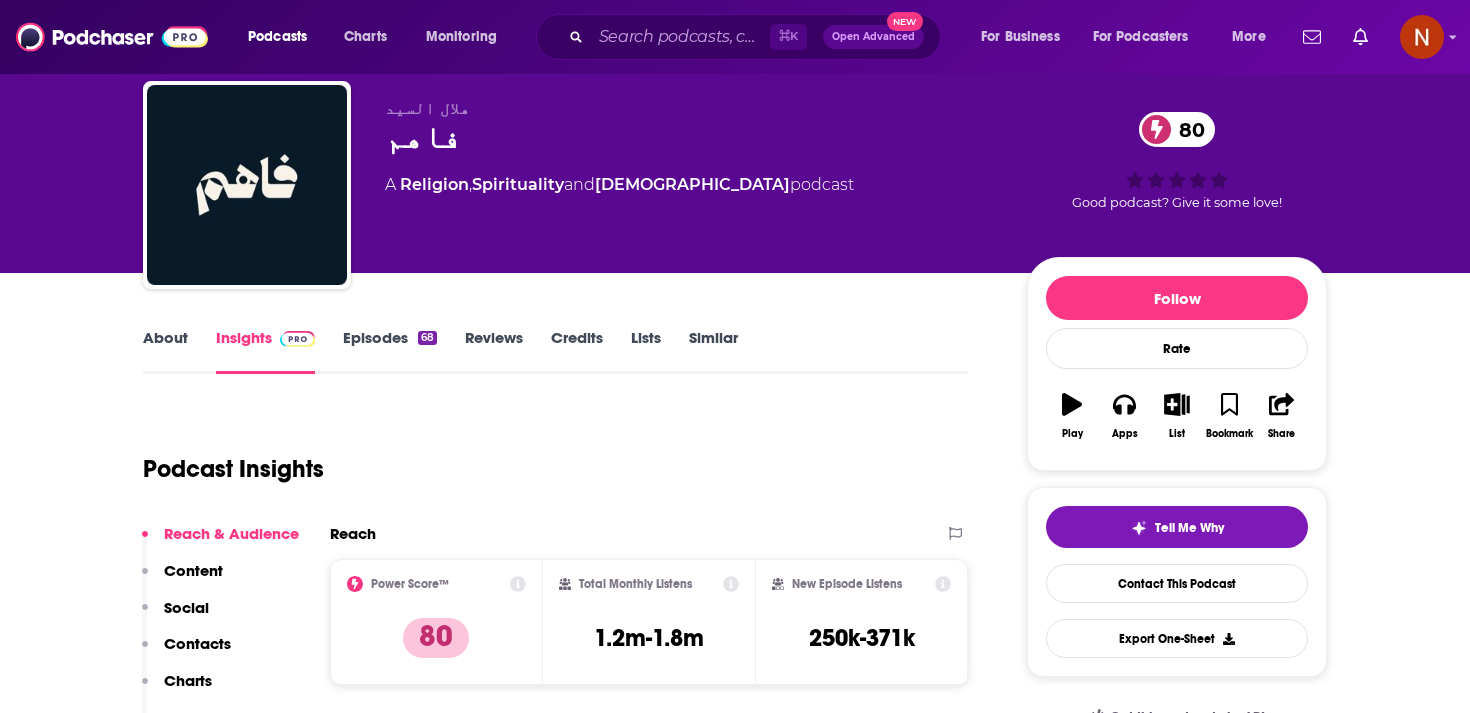 scroll, scrollTop: 77, scrollLeft: 0, axis: vertical 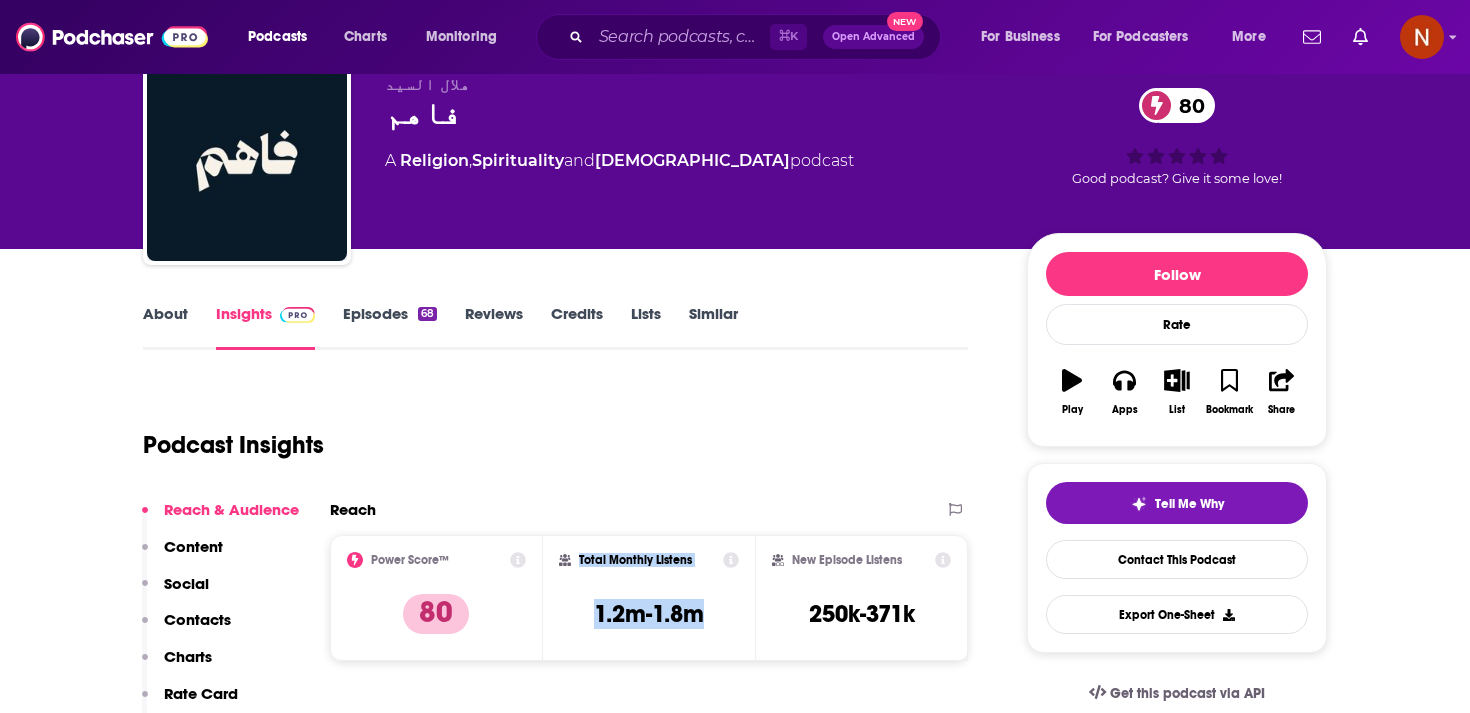 drag, startPoint x: 578, startPoint y: 555, endPoint x: 721, endPoint y: 633, distance: 162.88953 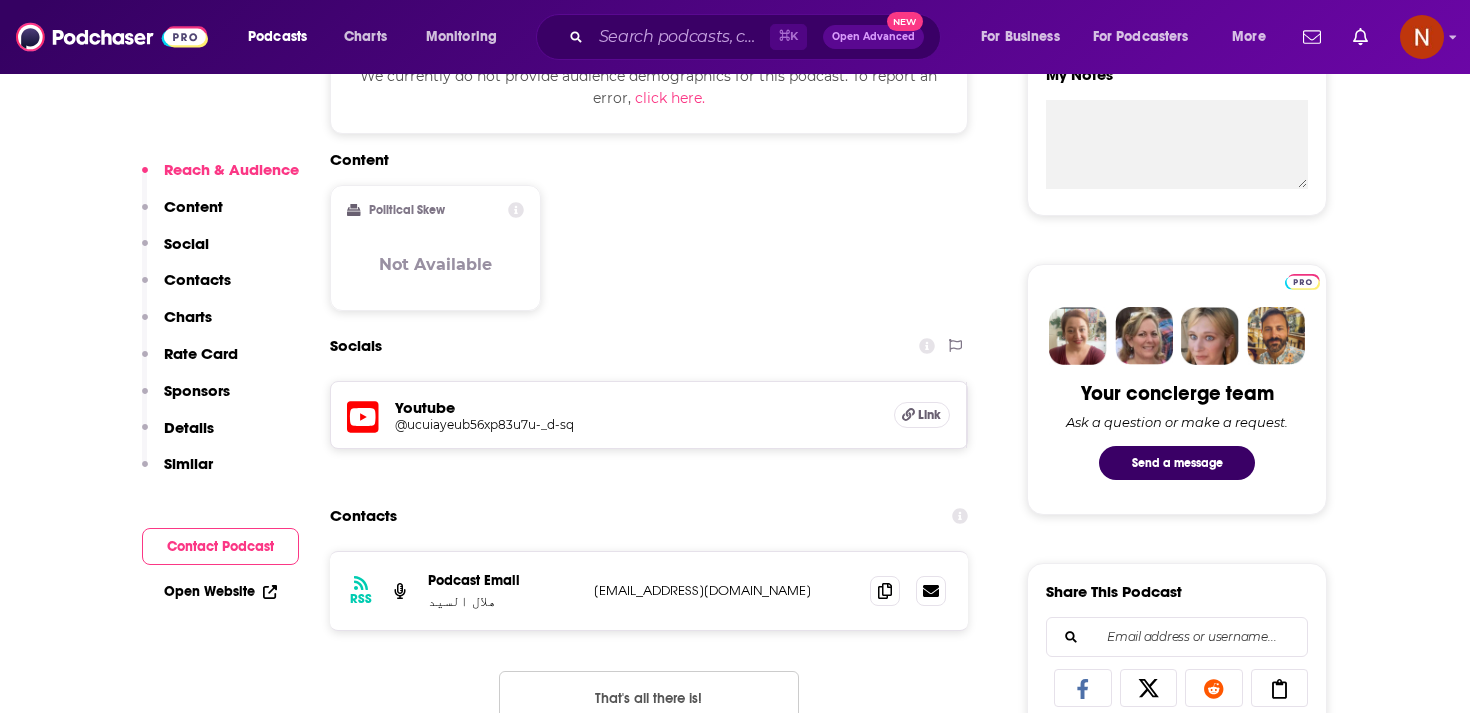 scroll, scrollTop: 1353, scrollLeft: 0, axis: vertical 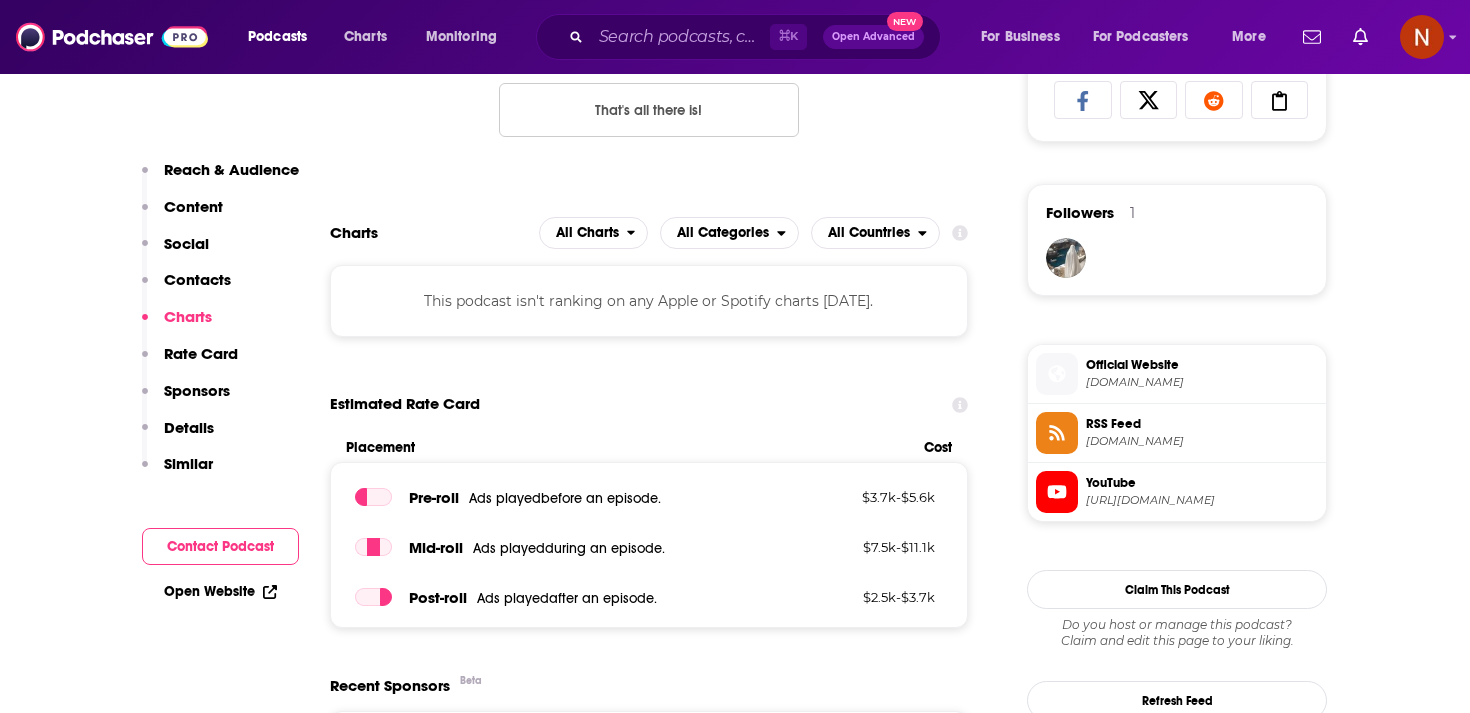 click on "Estimated Rate Card" at bounding box center (649, 404) 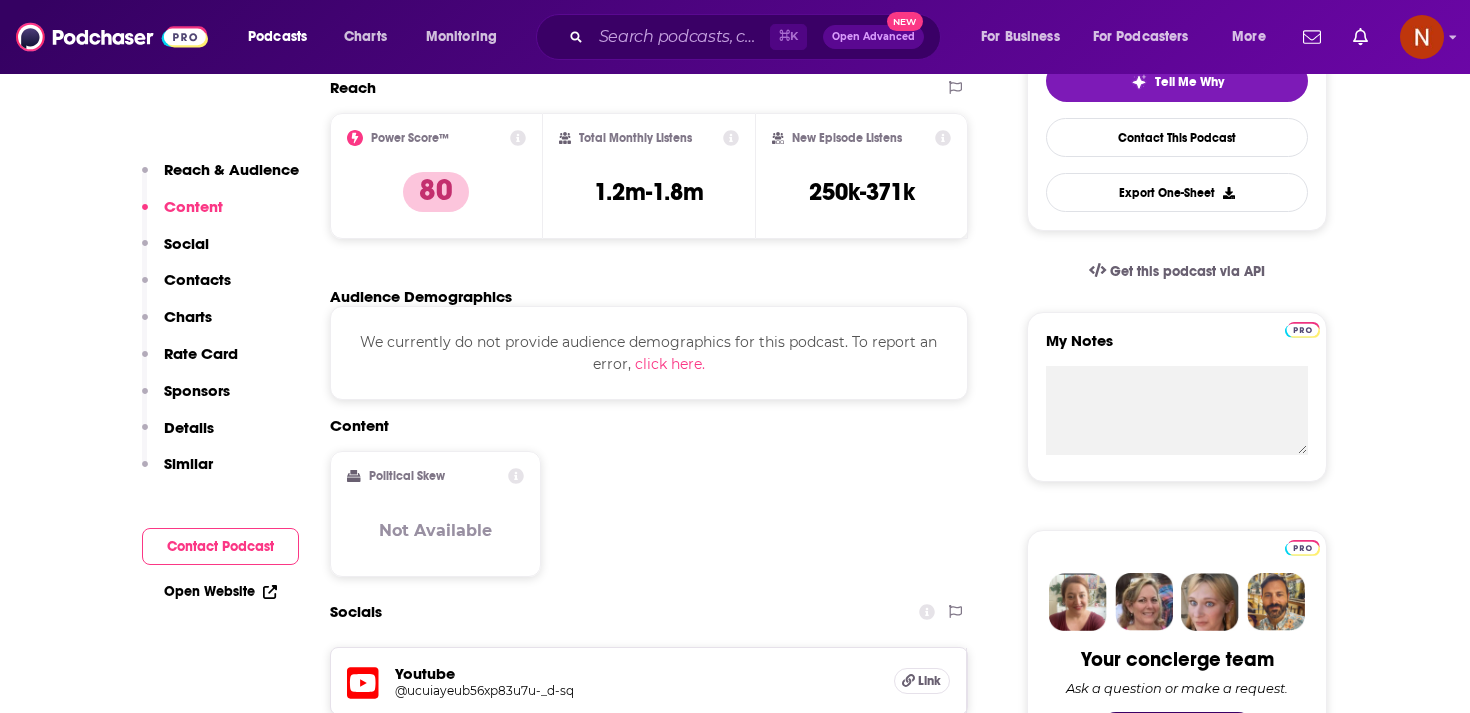 scroll, scrollTop: 397, scrollLeft: 0, axis: vertical 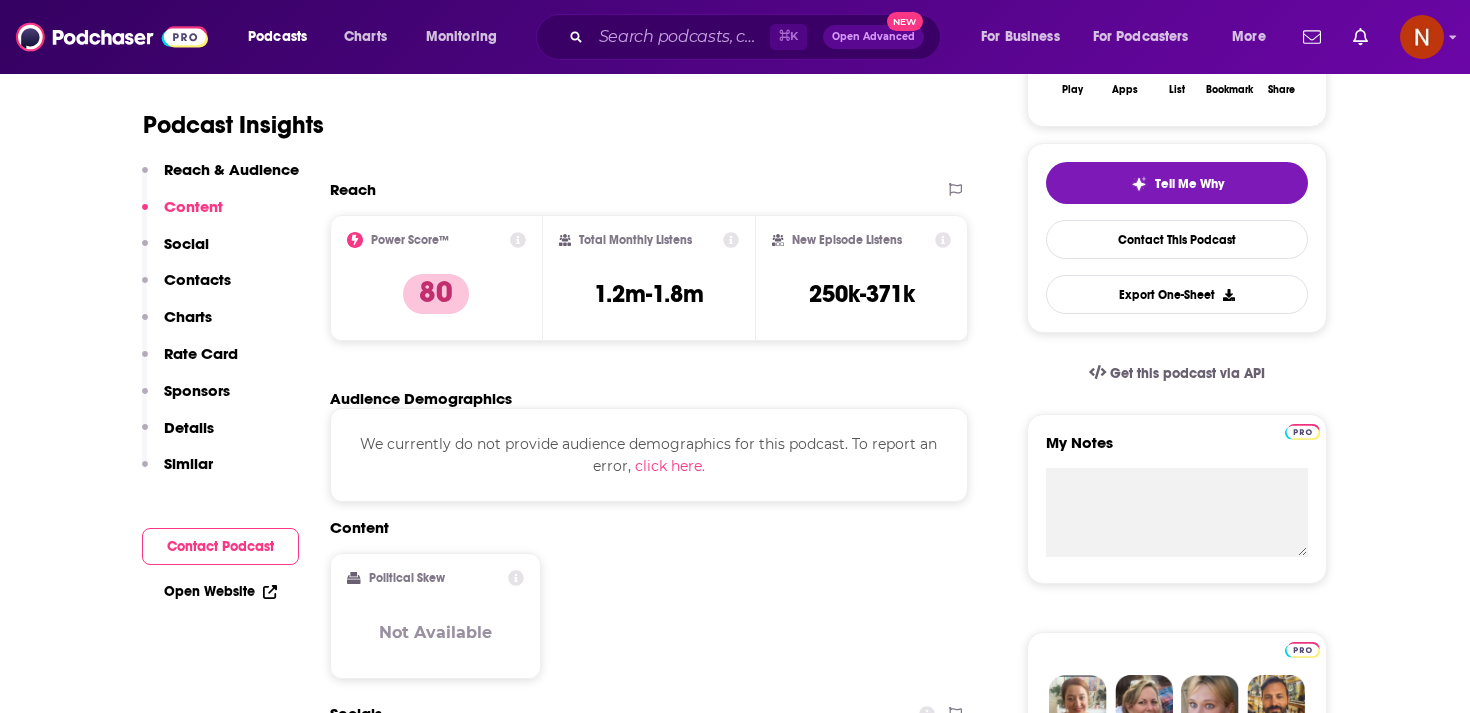 click on "Audience Demographics" at bounding box center [641, 398] 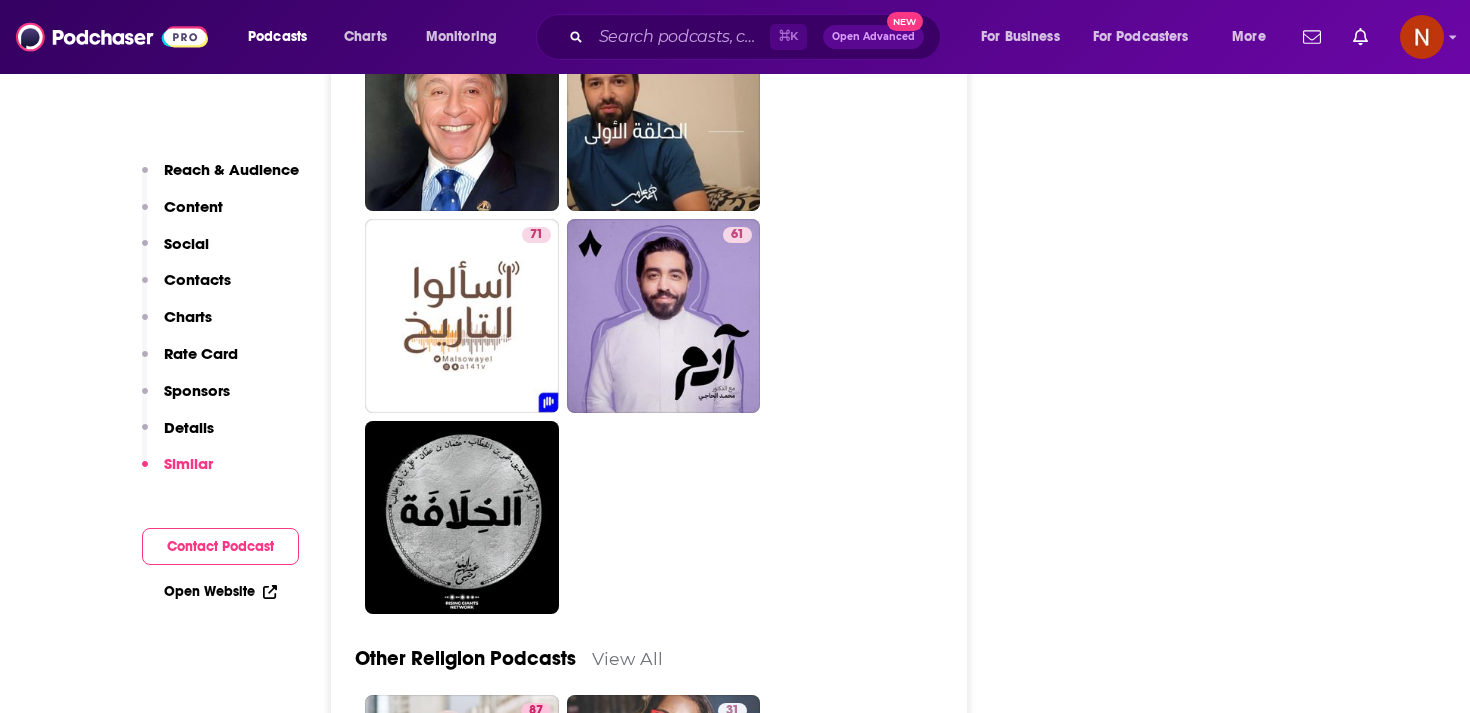 scroll, scrollTop: 3815, scrollLeft: 0, axis: vertical 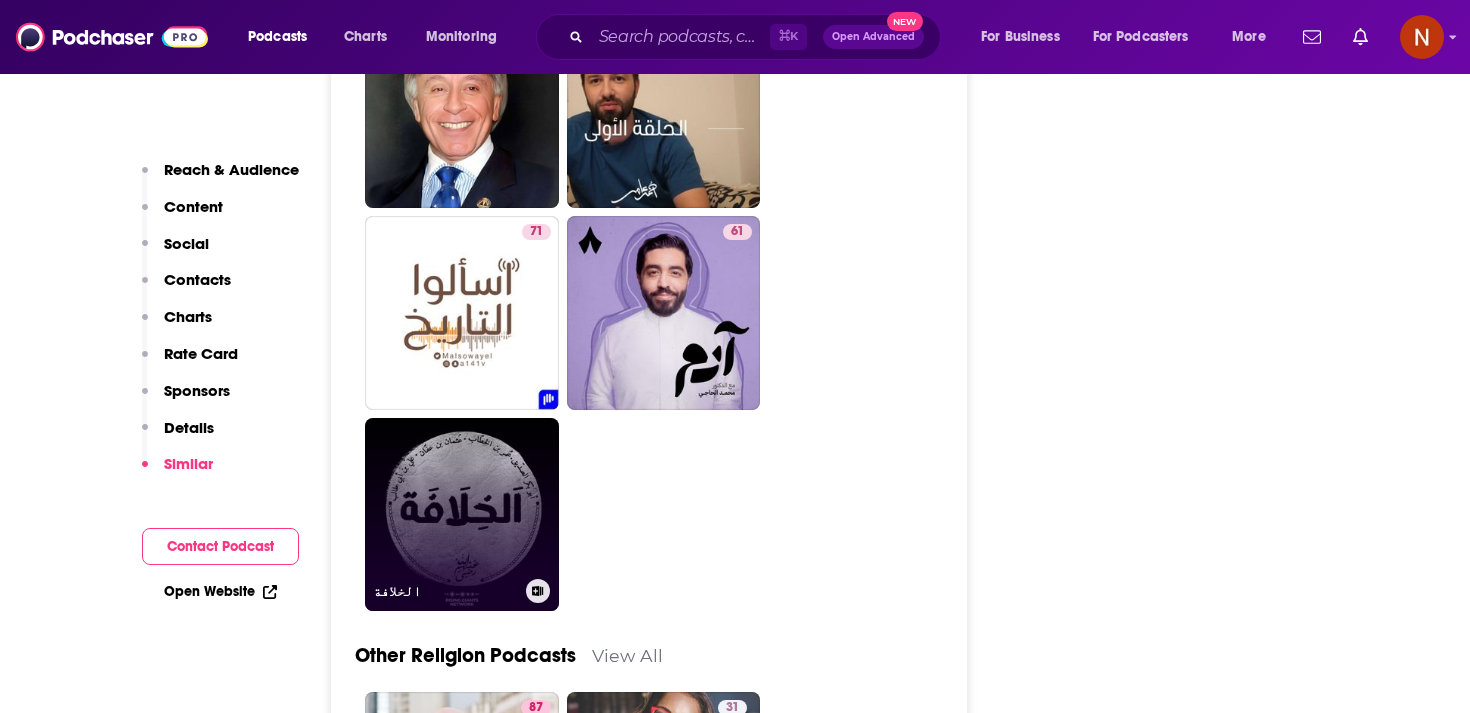 click on "الخلافة" at bounding box center (462, 515) 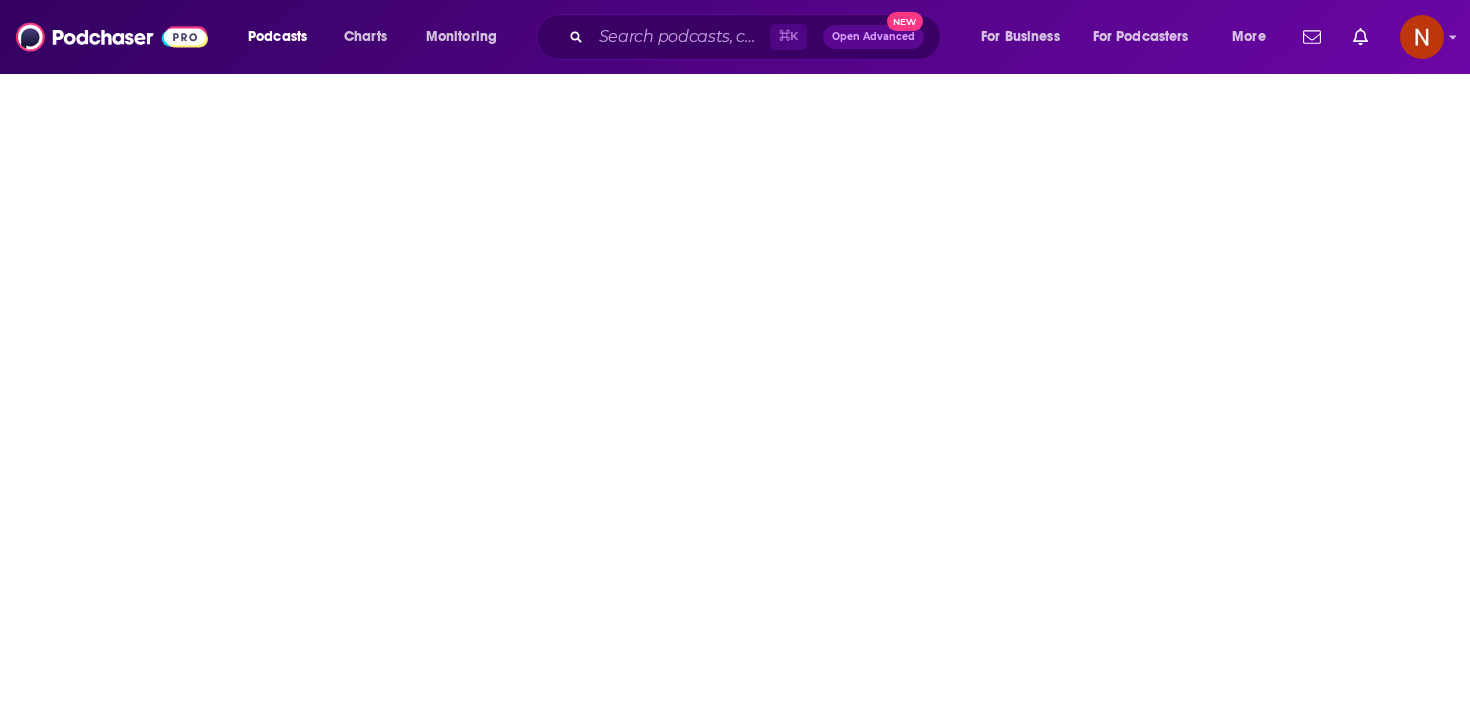 scroll, scrollTop: 0, scrollLeft: 0, axis: both 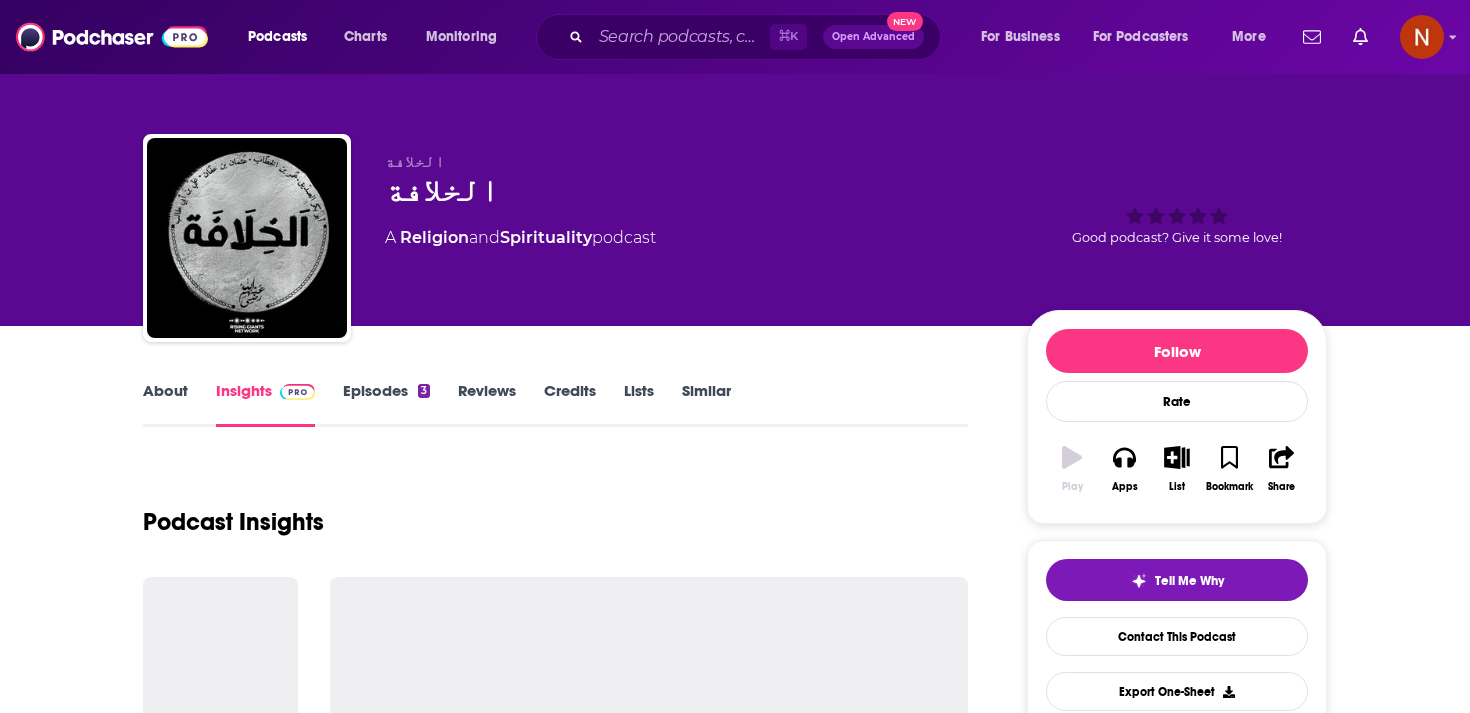 type on "[URL][DOMAIN_NAME]" 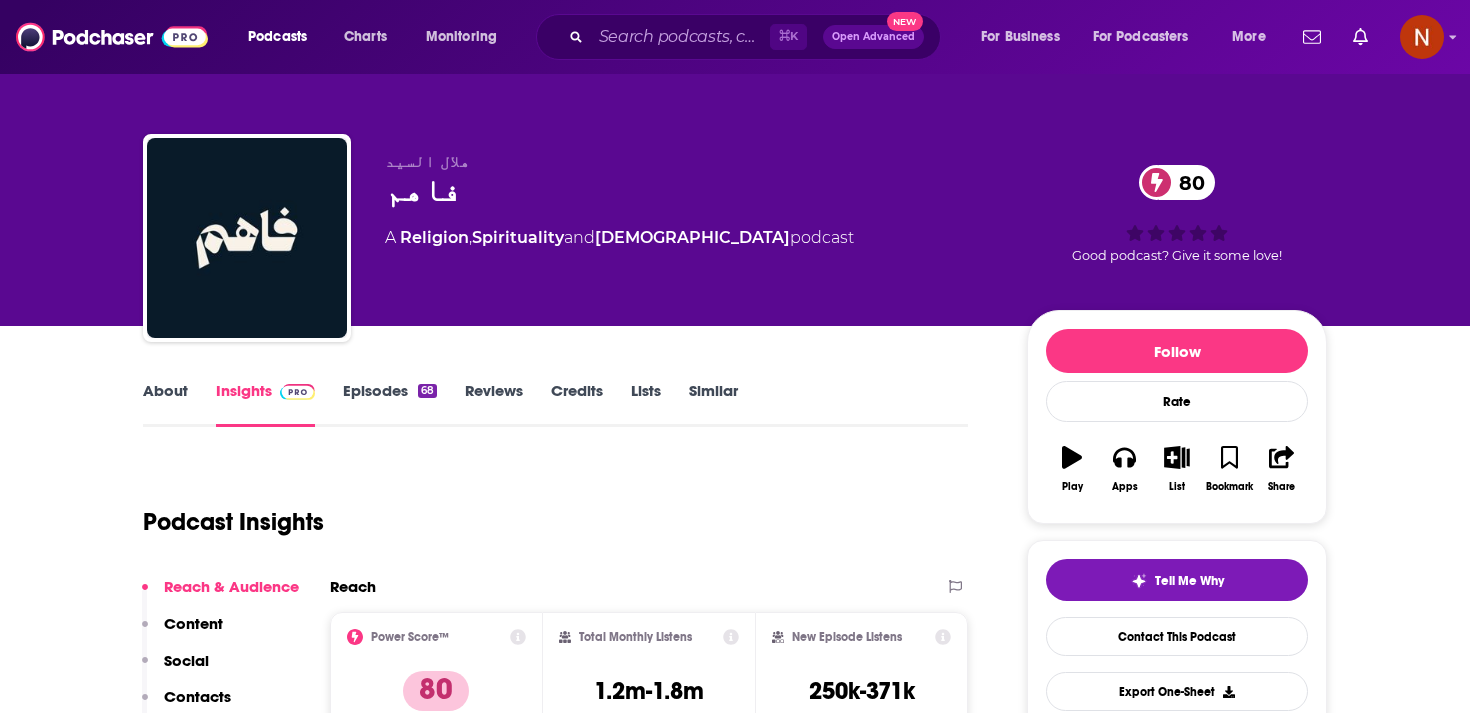 scroll, scrollTop: 1, scrollLeft: 0, axis: vertical 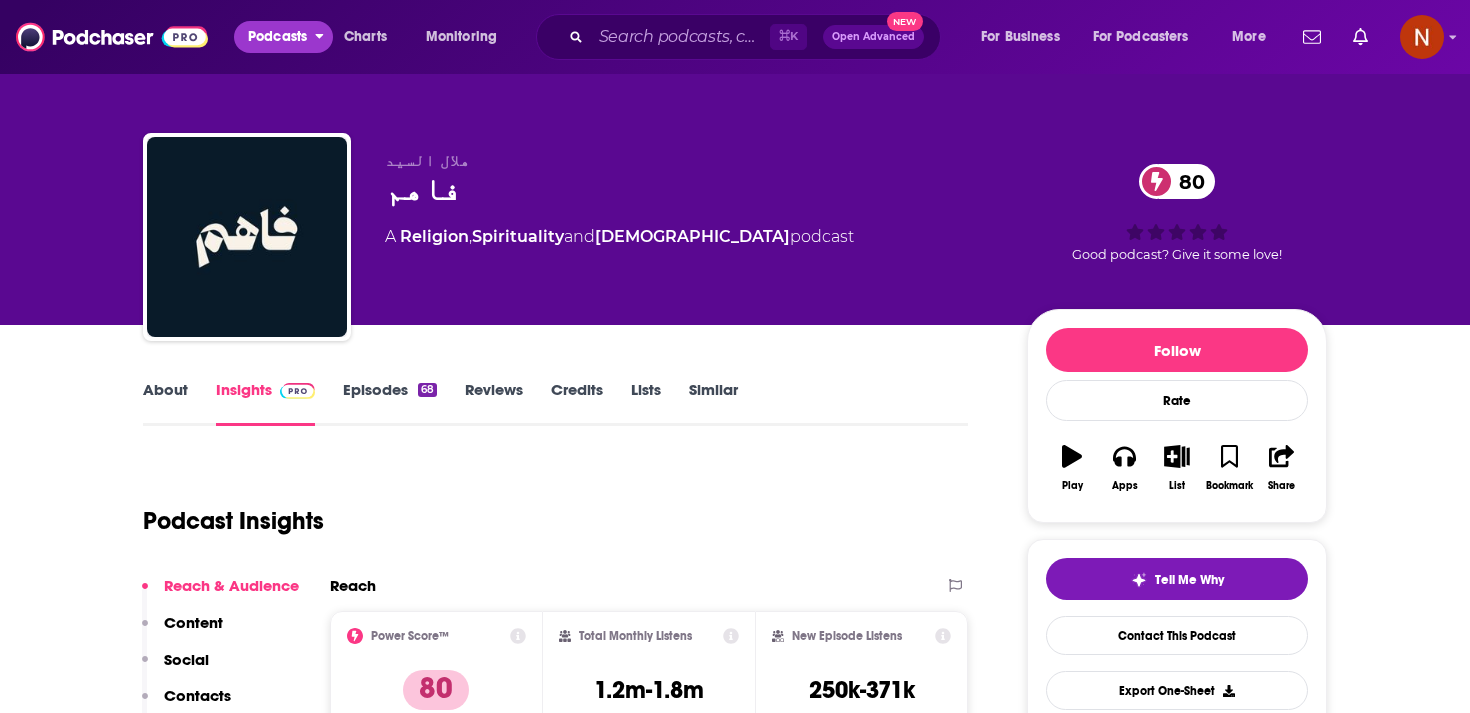 click on "Podcasts" at bounding box center [277, 37] 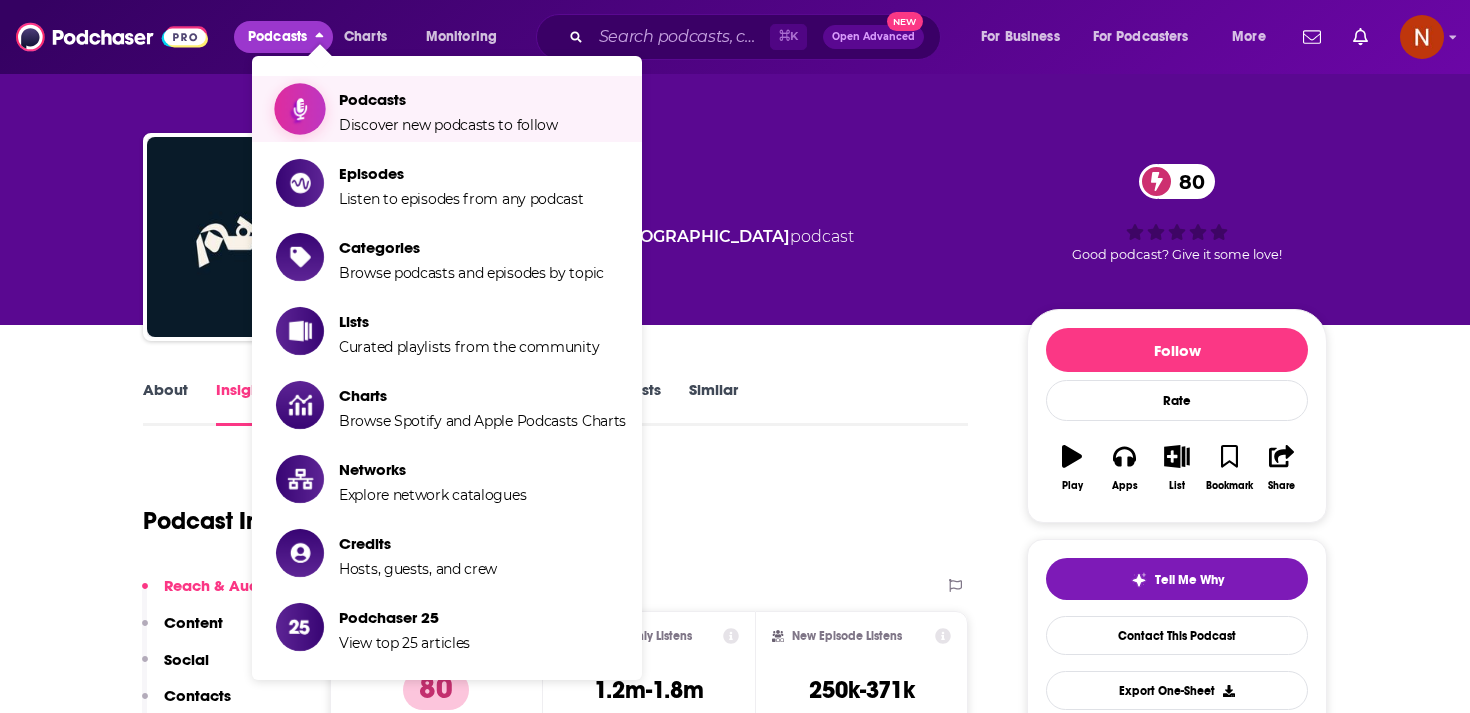 click on "Podcasts" at bounding box center (448, 99) 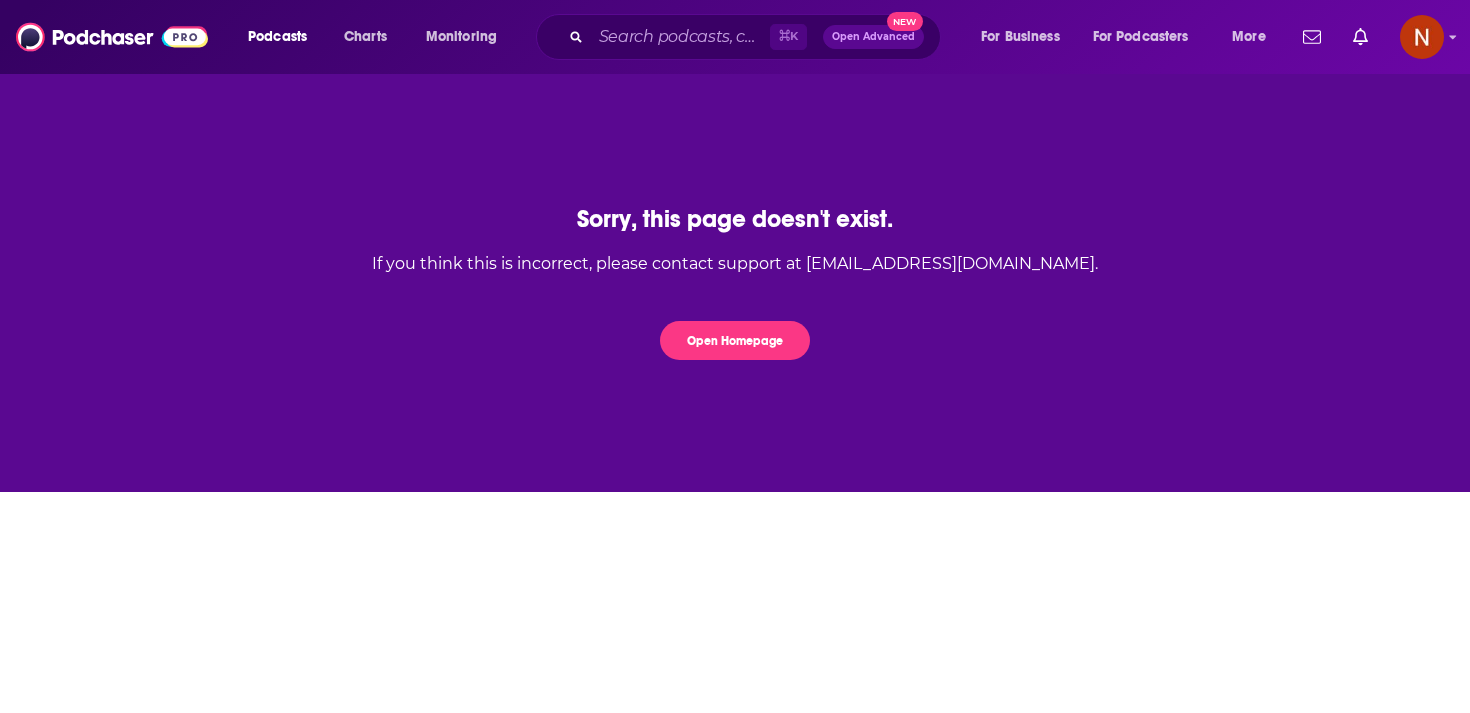 scroll, scrollTop: 0, scrollLeft: 0, axis: both 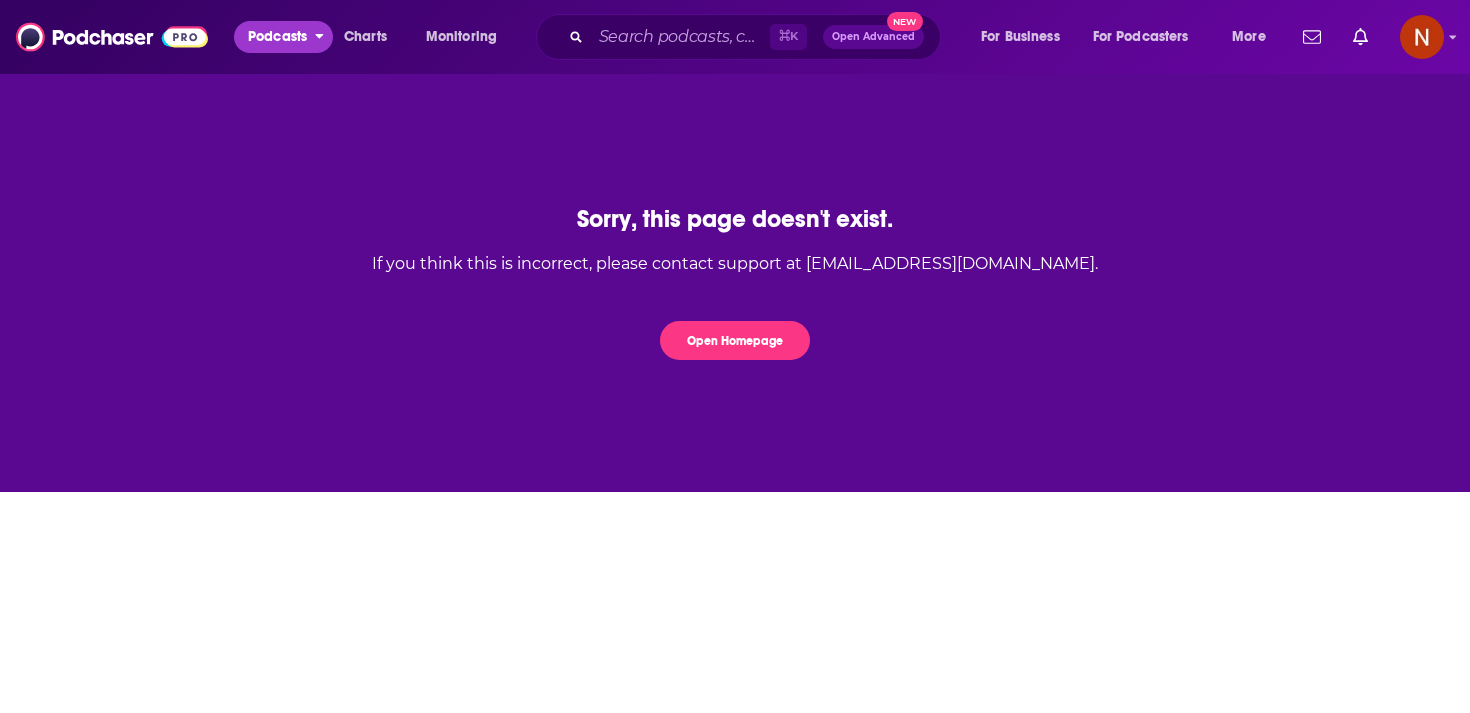 click on "Podcasts" at bounding box center [283, 37] 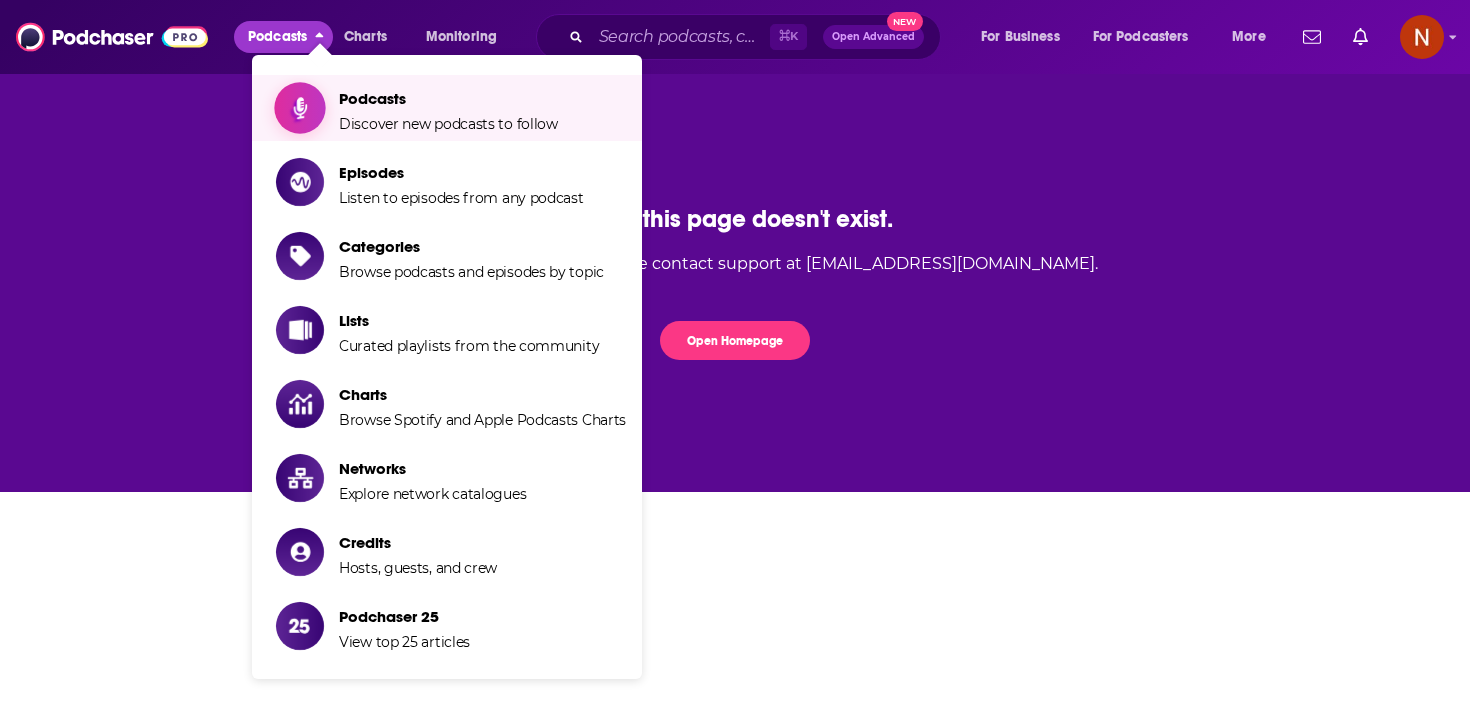 click 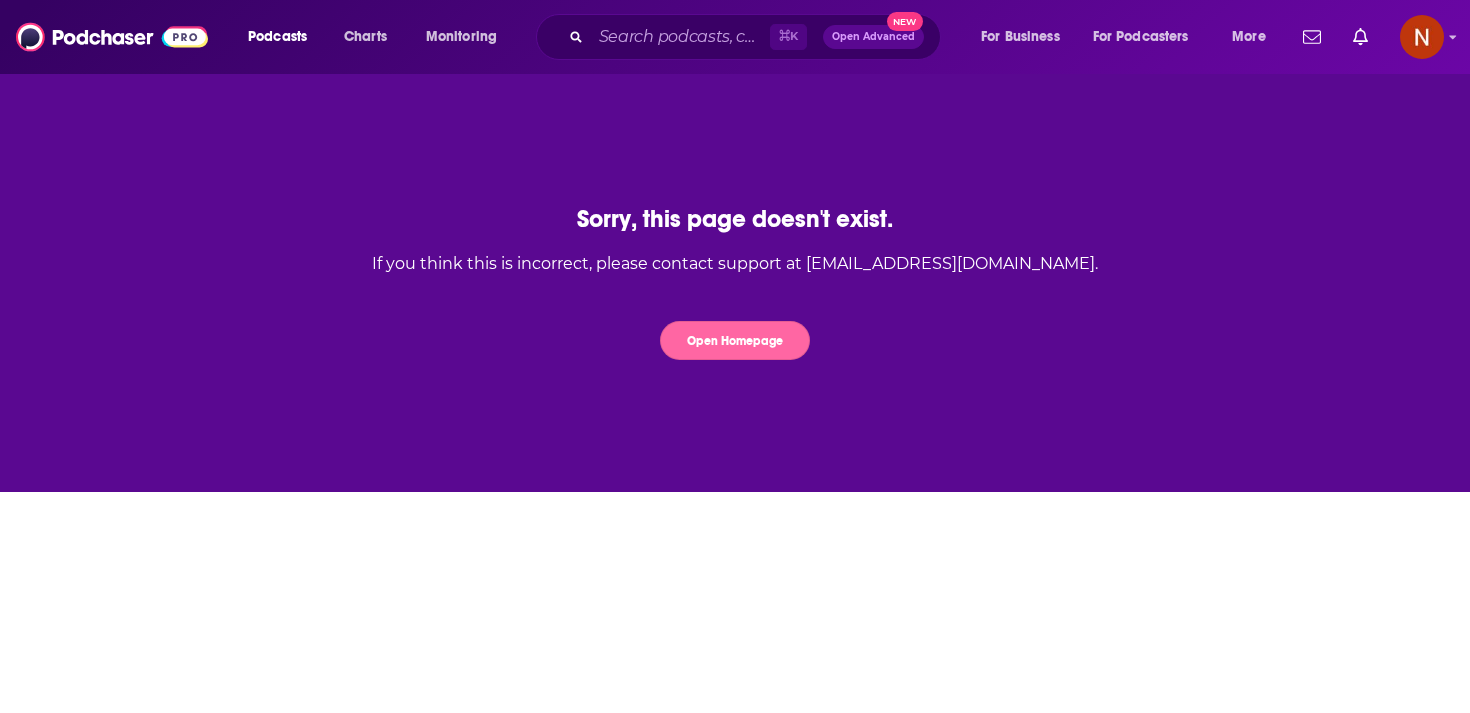click on "Open Homepage" at bounding box center (735, 340) 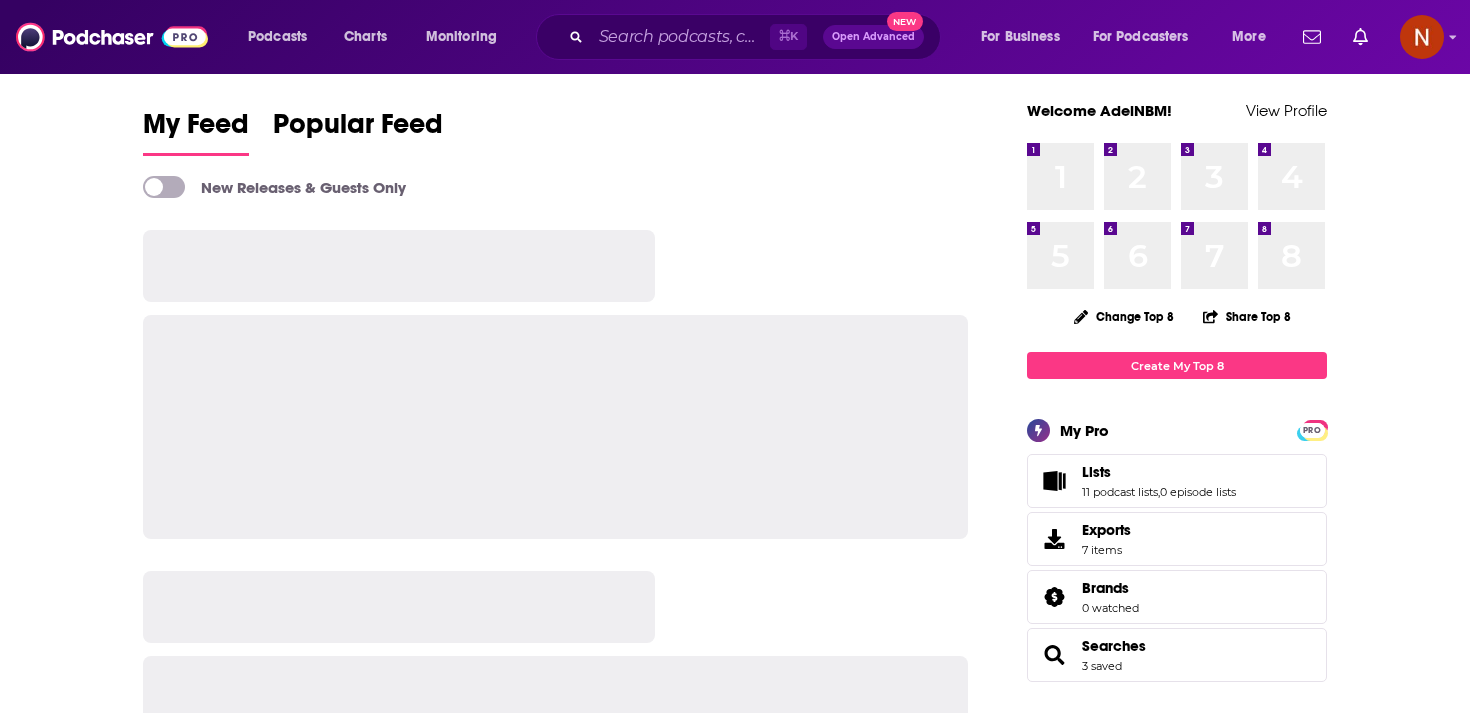 scroll, scrollTop: 23, scrollLeft: 0, axis: vertical 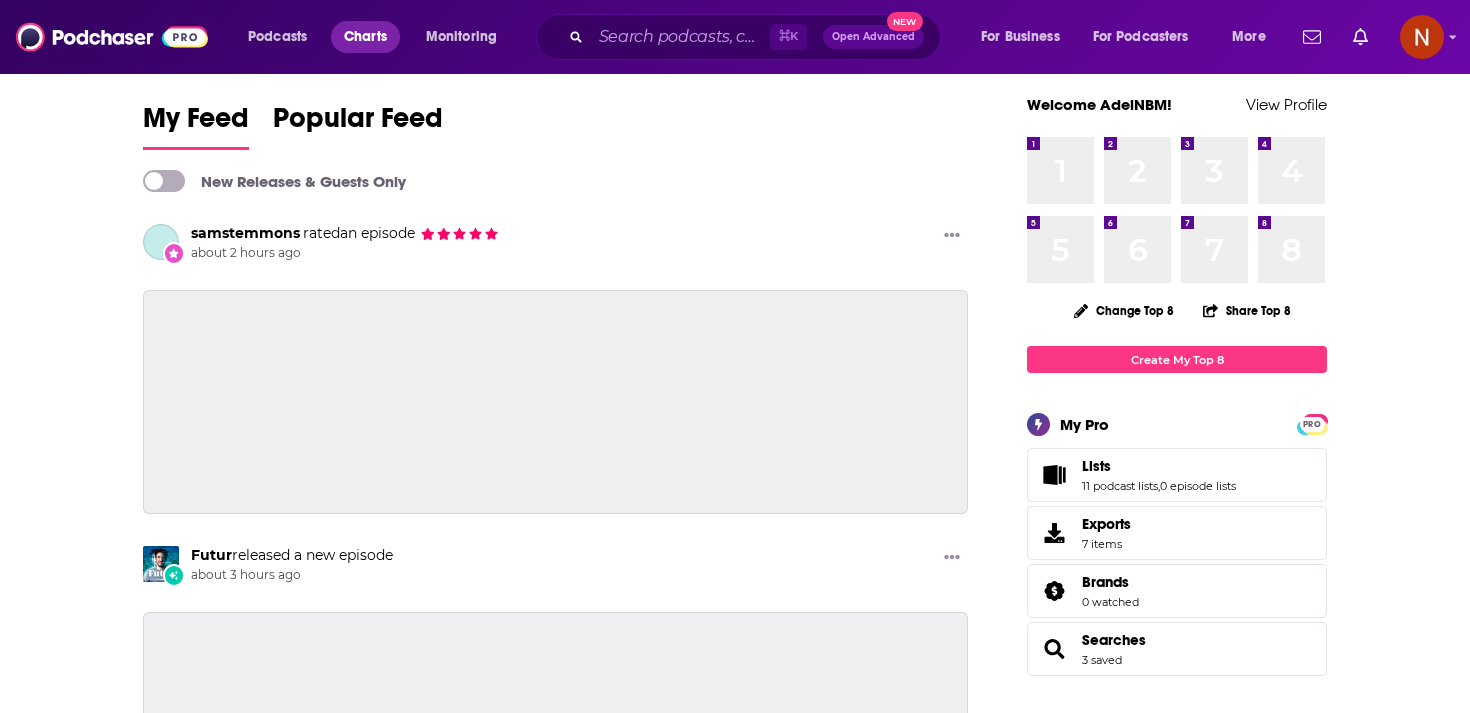 click on "Charts" at bounding box center (365, 37) 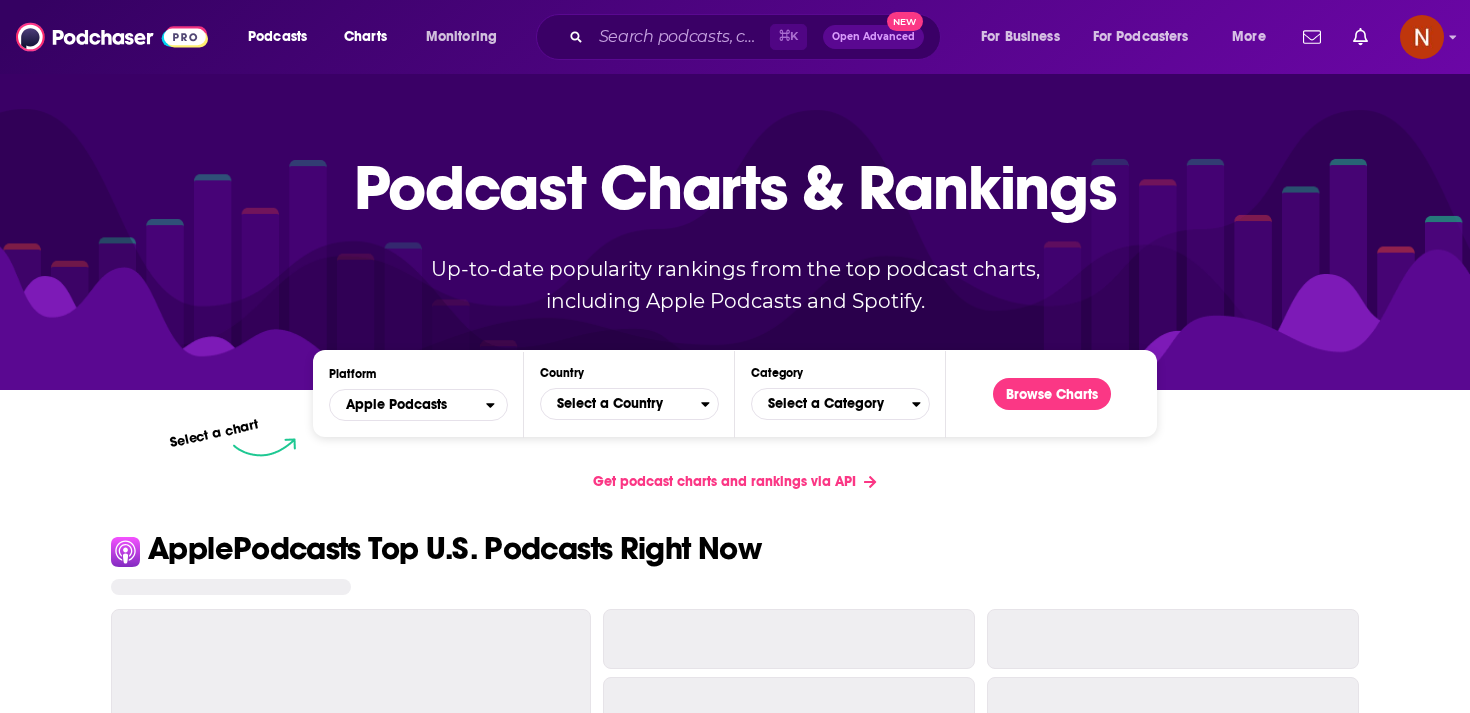scroll, scrollTop: 0, scrollLeft: 0, axis: both 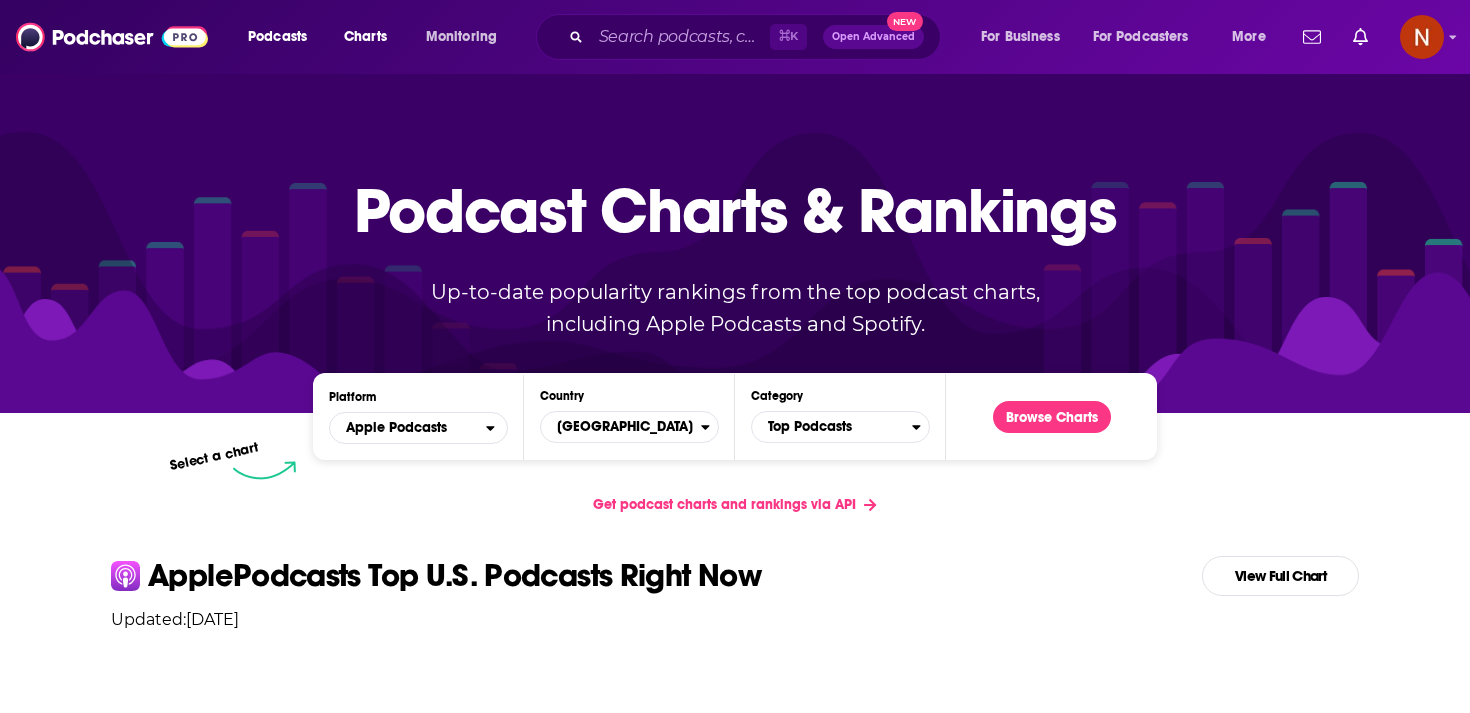 click on "Platform Apple Podcasts Country United States Category Top Podcasts Browse Charts" at bounding box center (735, 416) 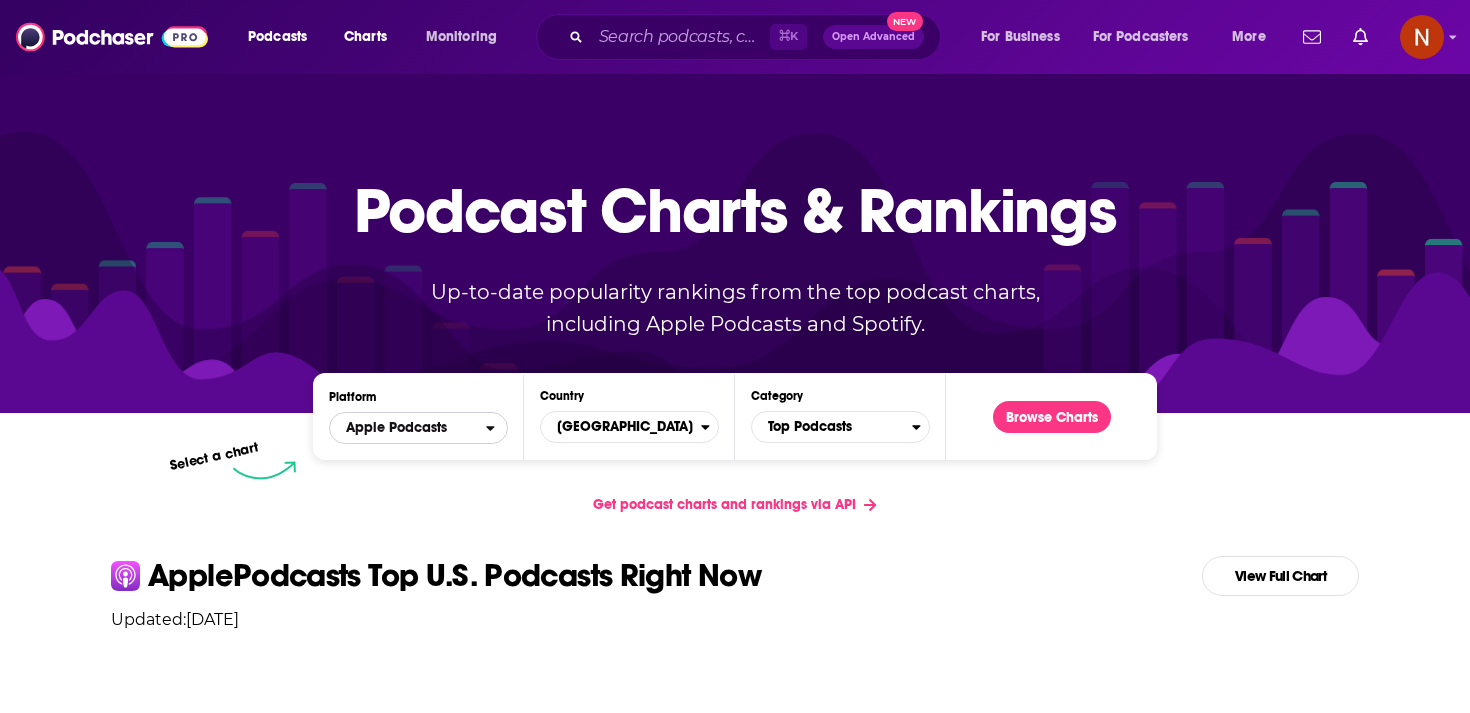 click on "Apple Podcasts" at bounding box center (408, 428) 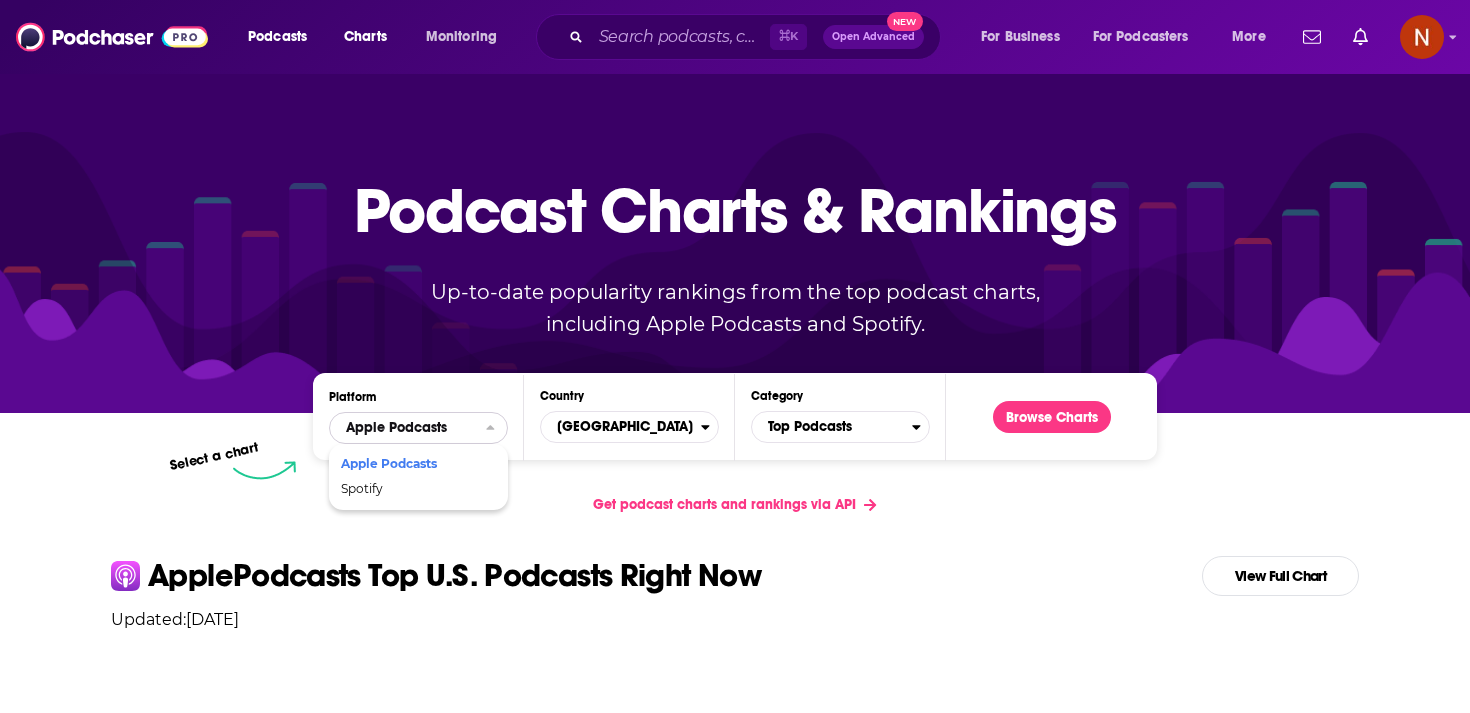 click on "Apple Podcasts" at bounding box center (417, 464) 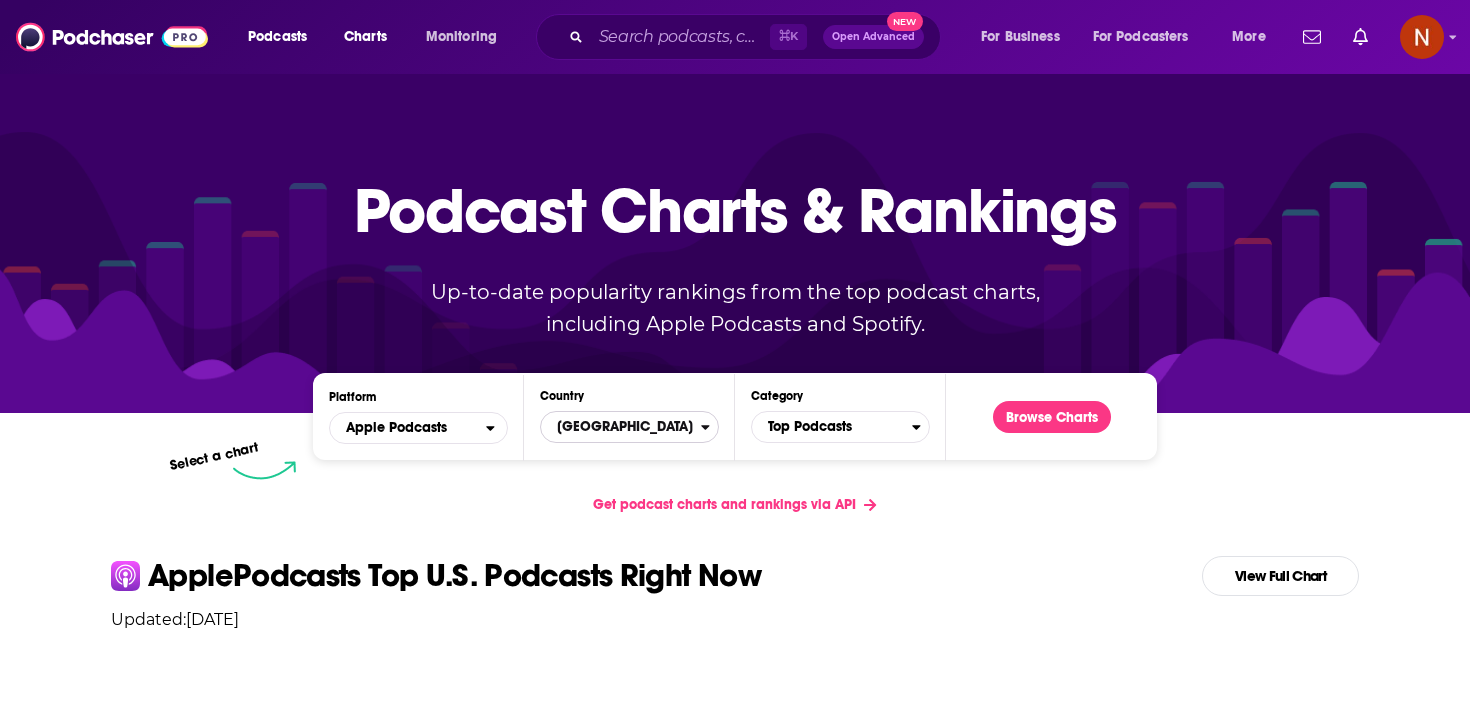 click on "[GEOGRAPHIC_DATA]" at bounding box center (621, 427) 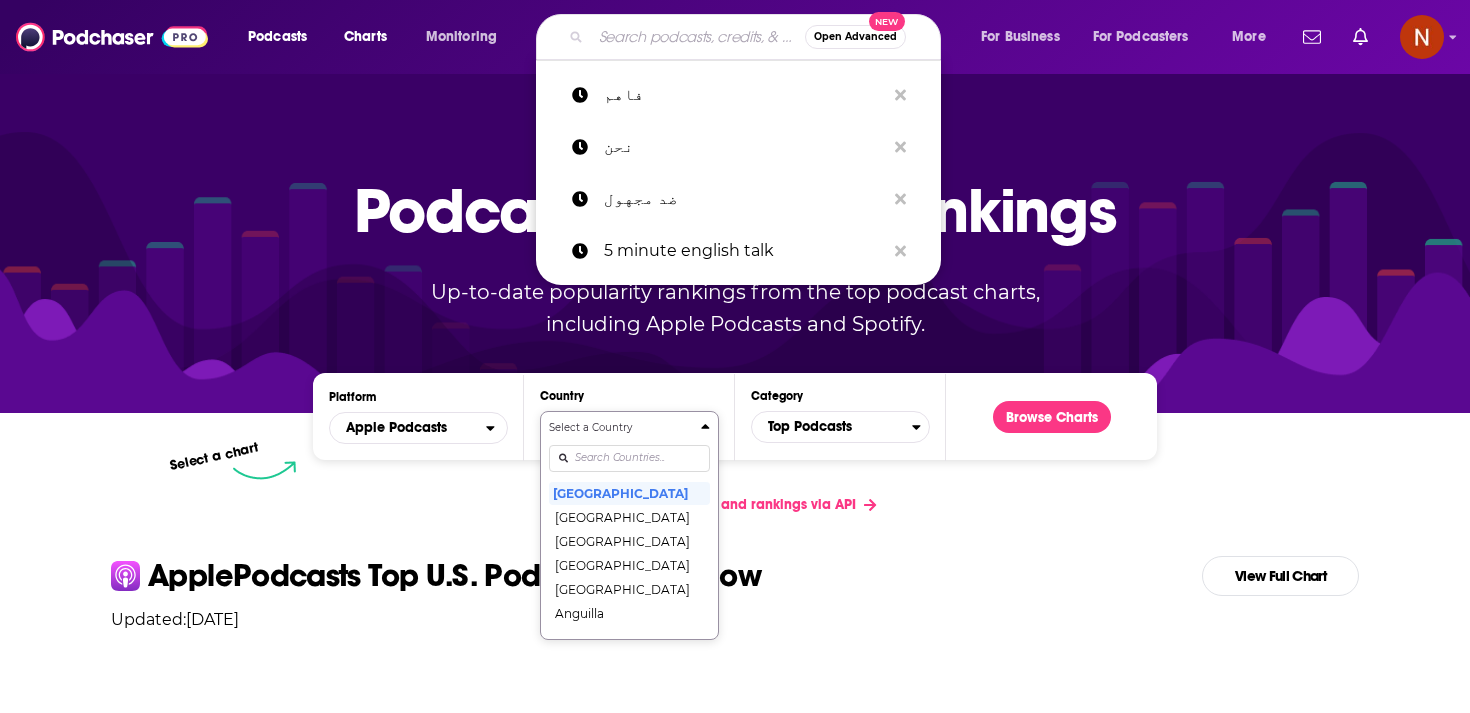 click at bounding box center (698, 37) 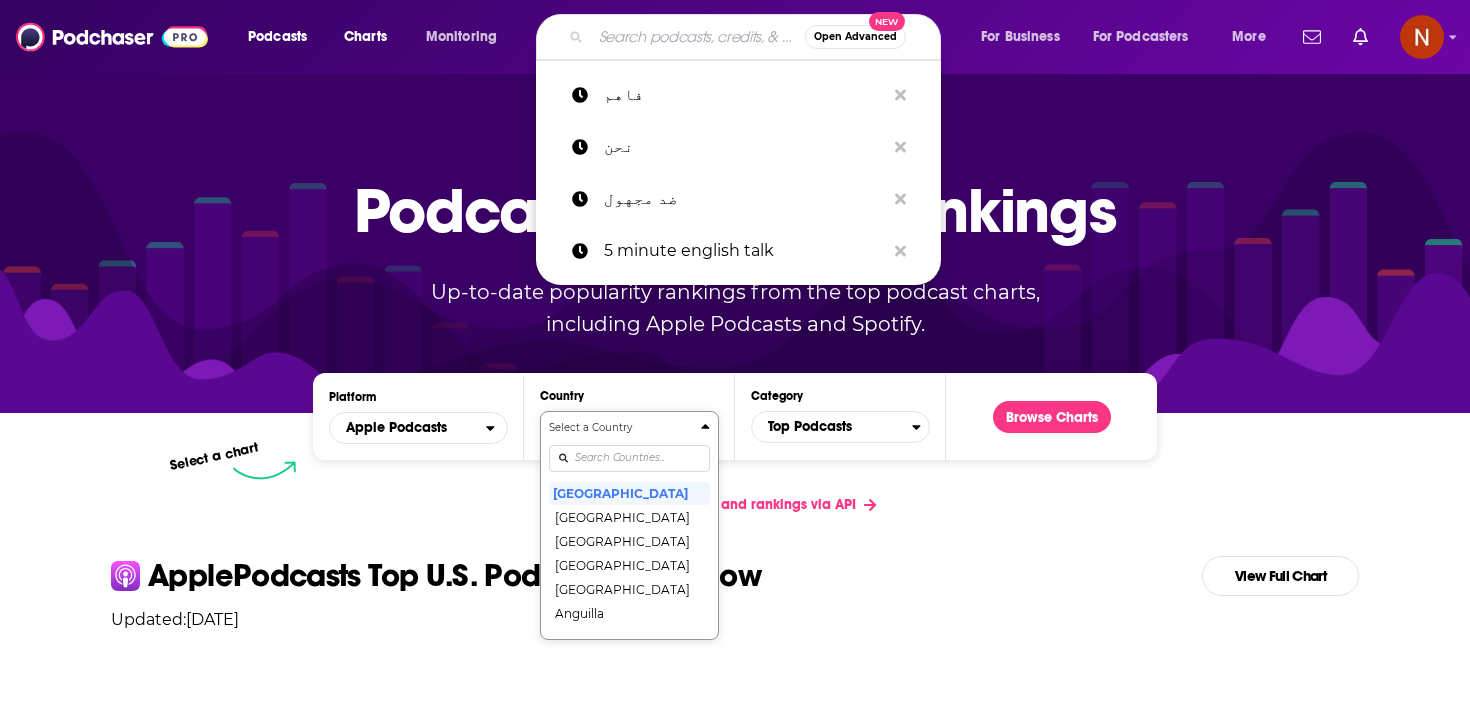 type on "ضد مجهول" 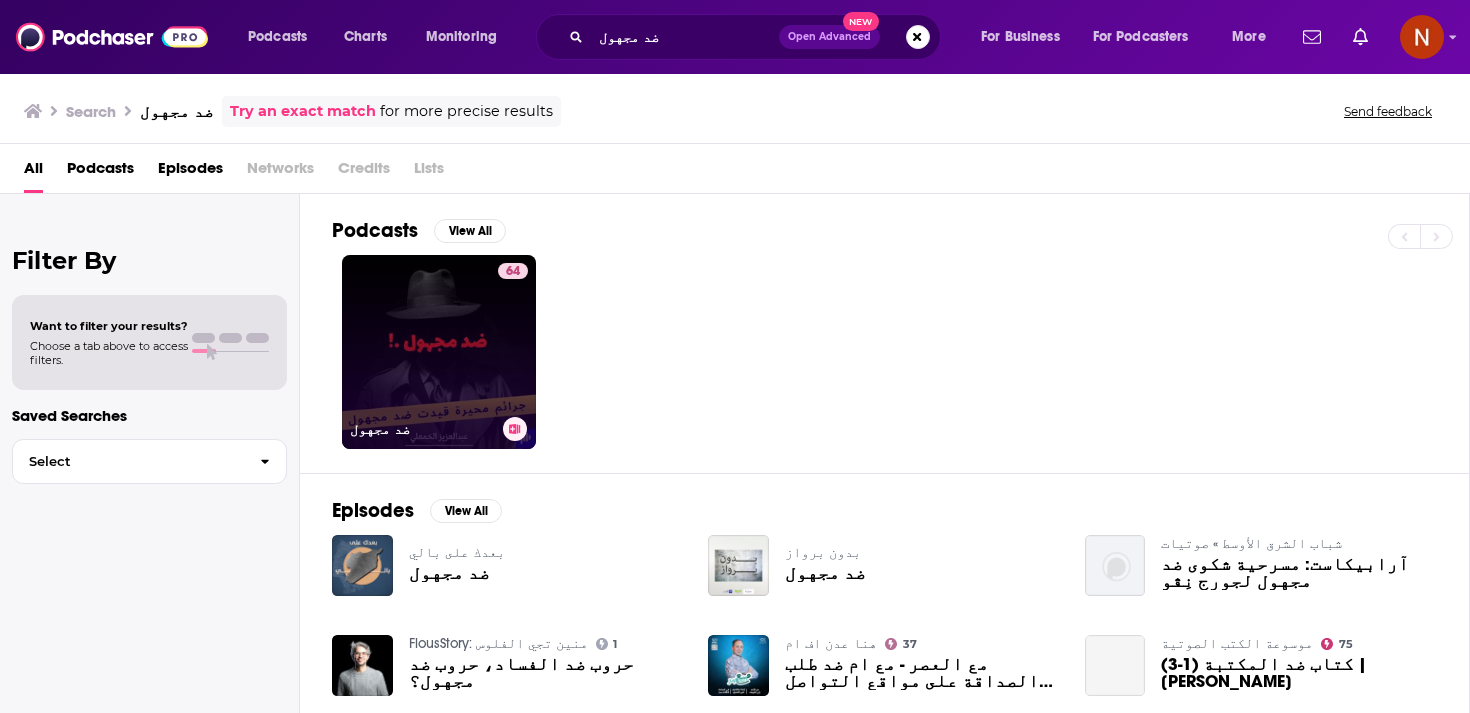 click on "64" at bounding box center (513, 340) 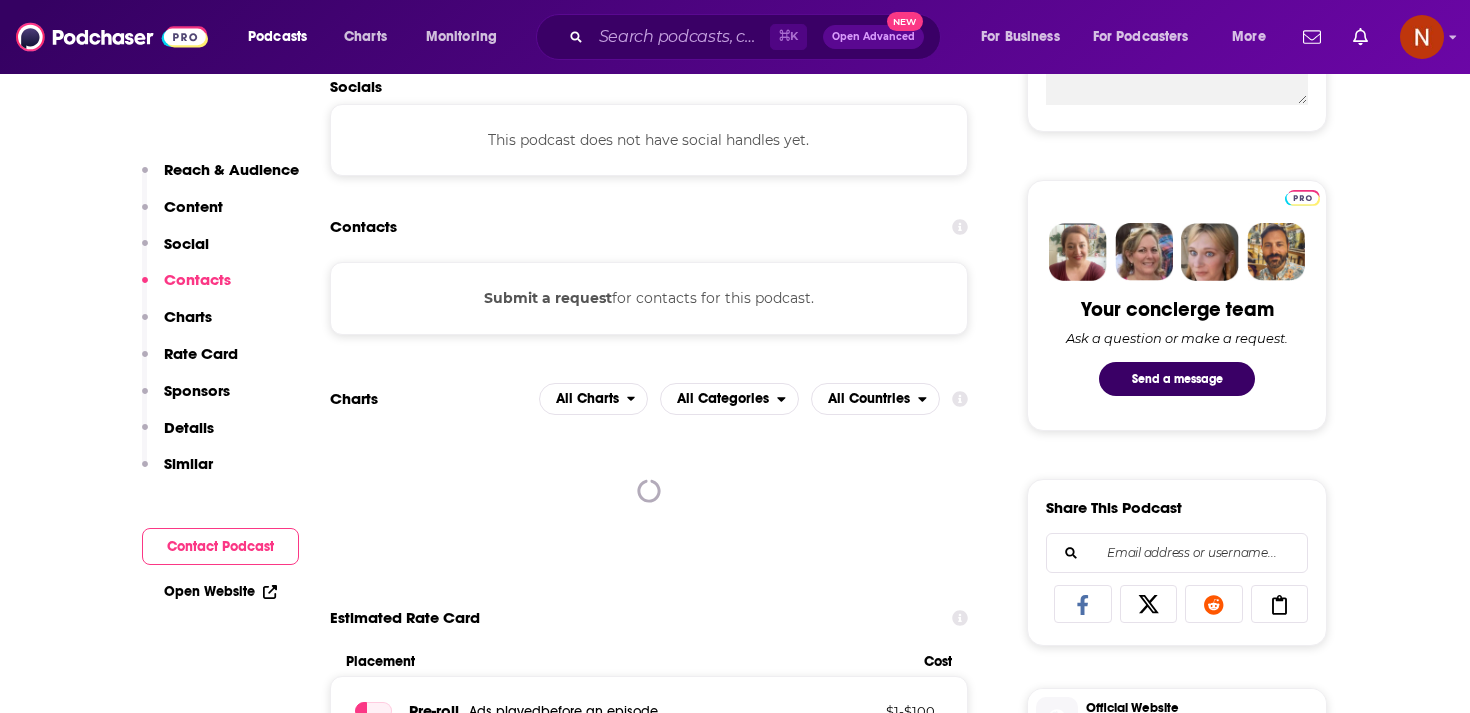 scroll, scrollTop: 1100, scrollLeft: 0, axis: vertical 